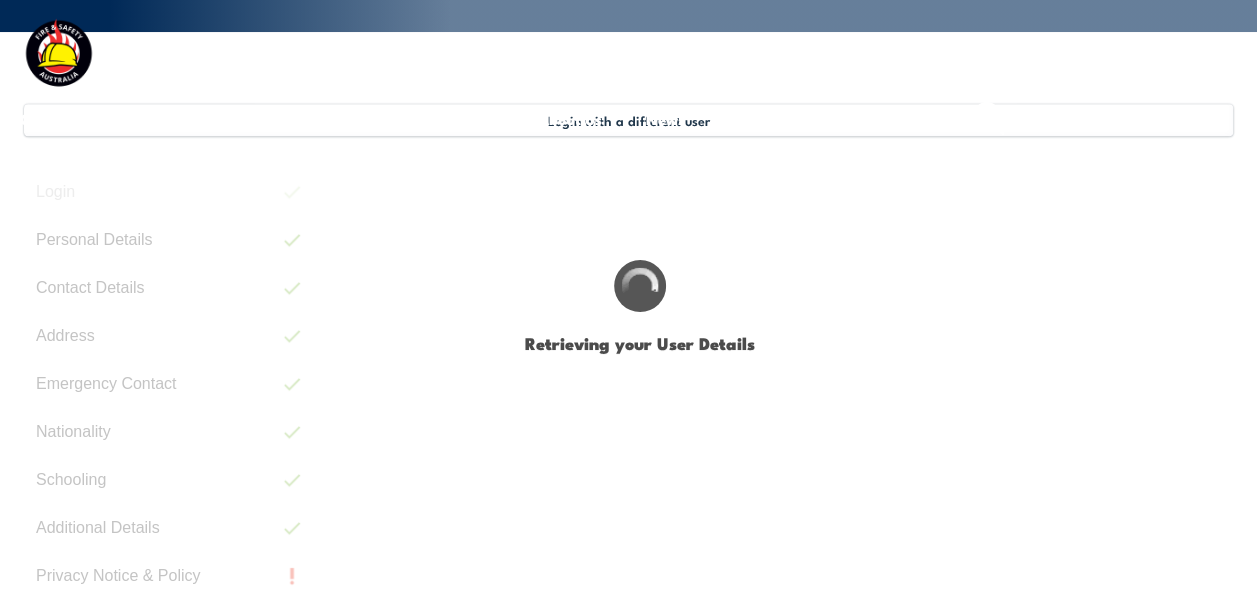 scroll, scrollTop: 0, scrollLeft: 0, axis: both 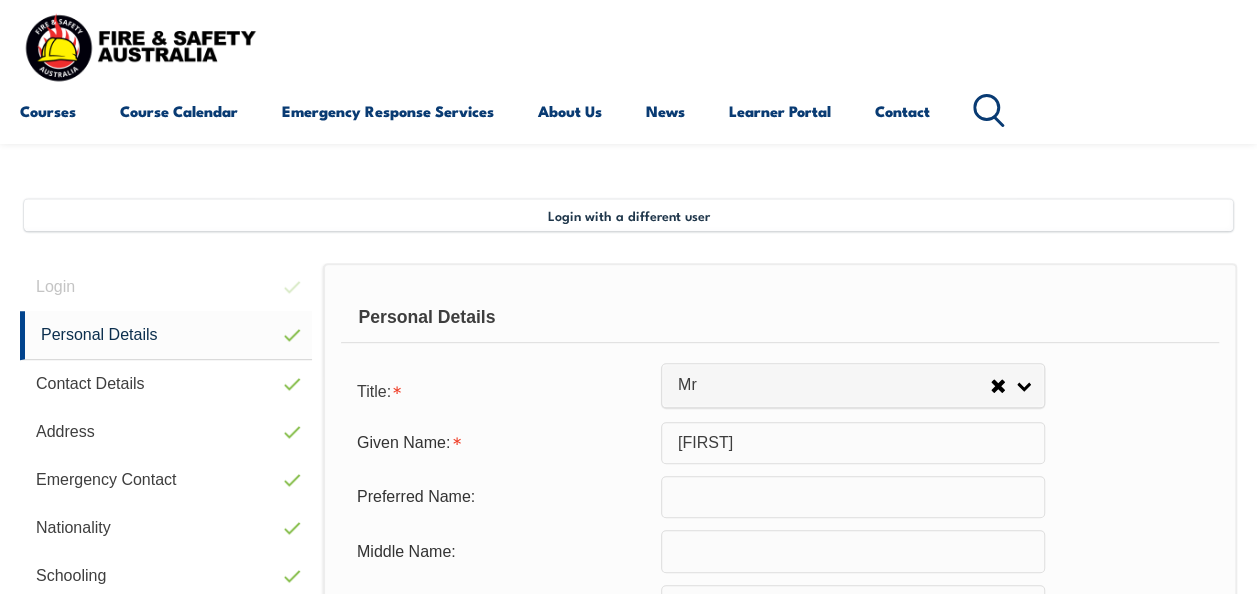 click on "Personal Details Title: Mr Mrs Ms Miss Other
Mr
Given Name: [FIRST] Preferred Name: Middle Name: Last Name: [LAST] Date of Birth: [DATE] Info Unique Student Identifier: [ID] Info Gender: Male Female Other
Male
Save Citizenship City of Birth: [CITY] Country of Birth: [COUNTRY]" at bounding box center (628, 744) 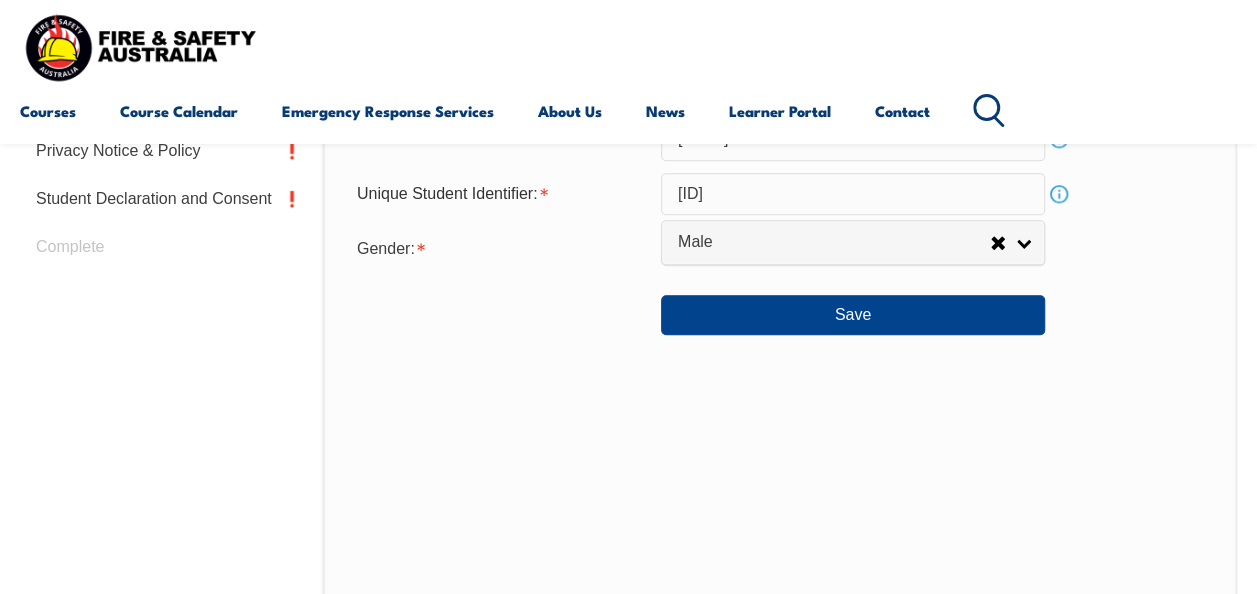 scroll, scrollTop: 986, scrollLeft: 0, axis: vertical 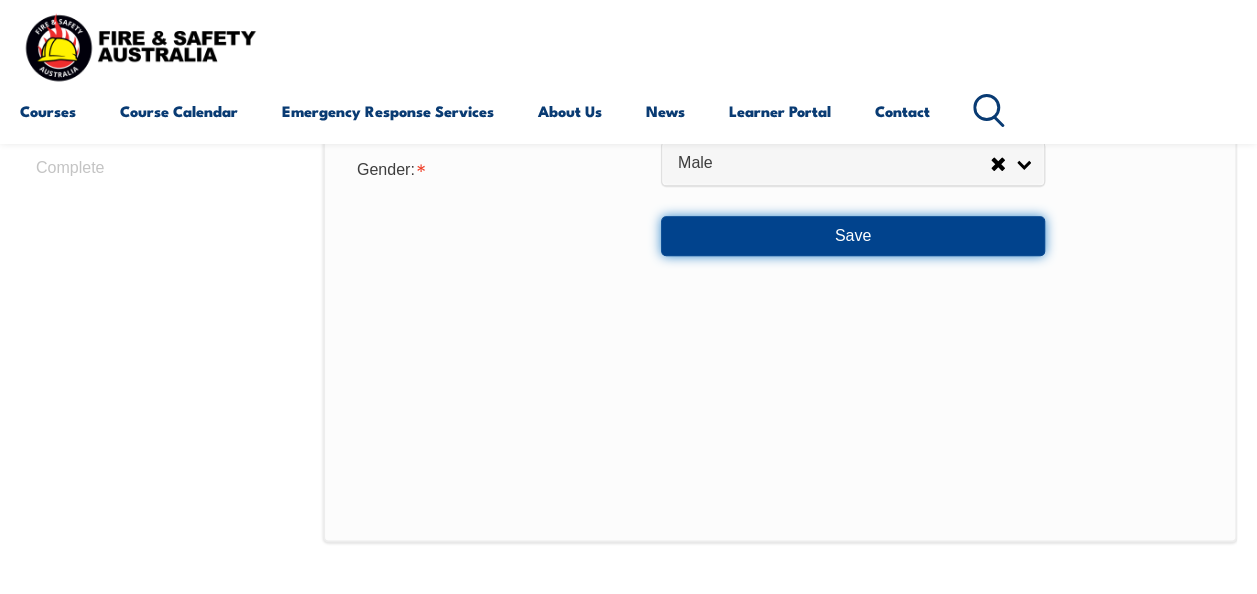 click on "Save" at bounding box center [853, 236] 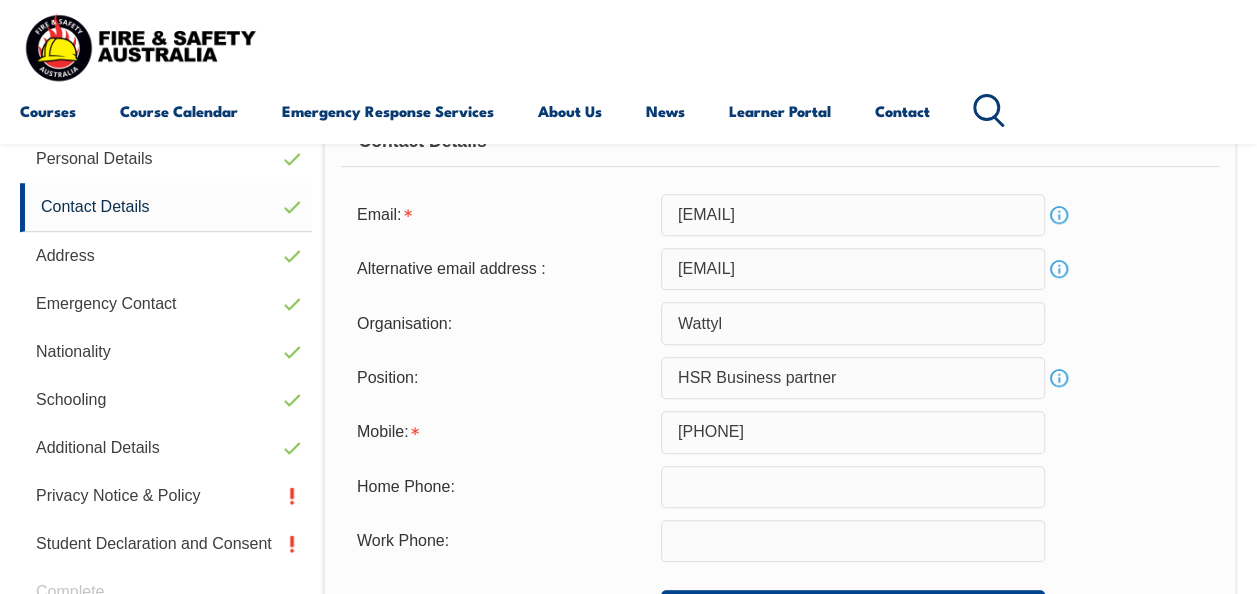 scroll, scrollTop: 585, scrollLeft: 0, axis: vertical 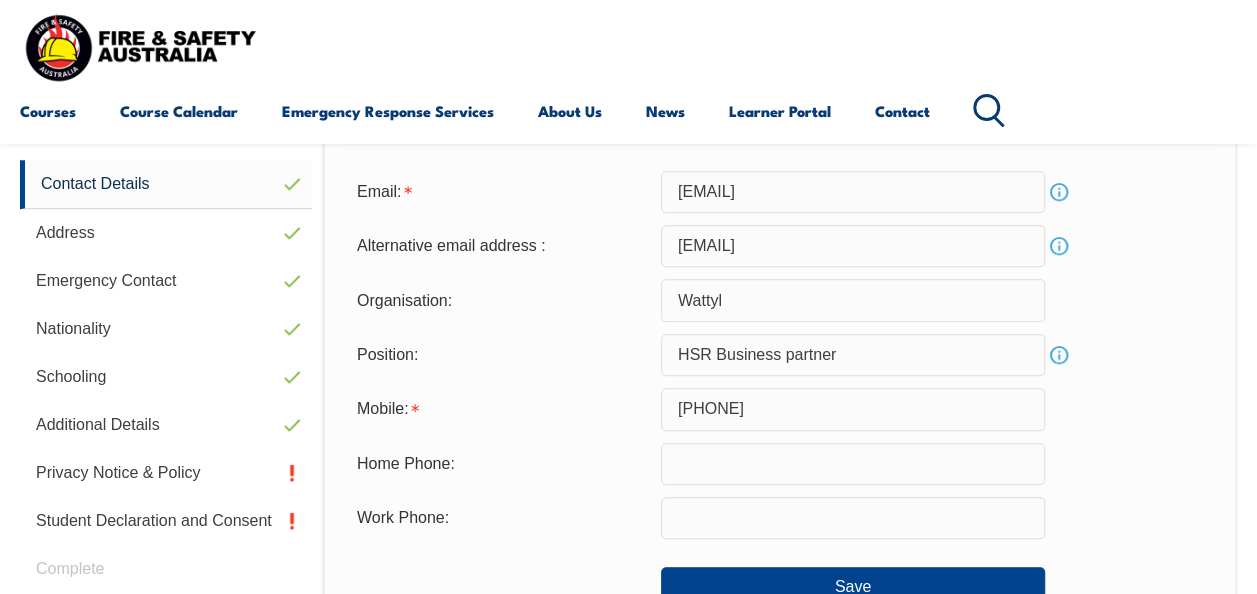 click on "Mobile: [PHONE]" at bounding box center (780, 409) 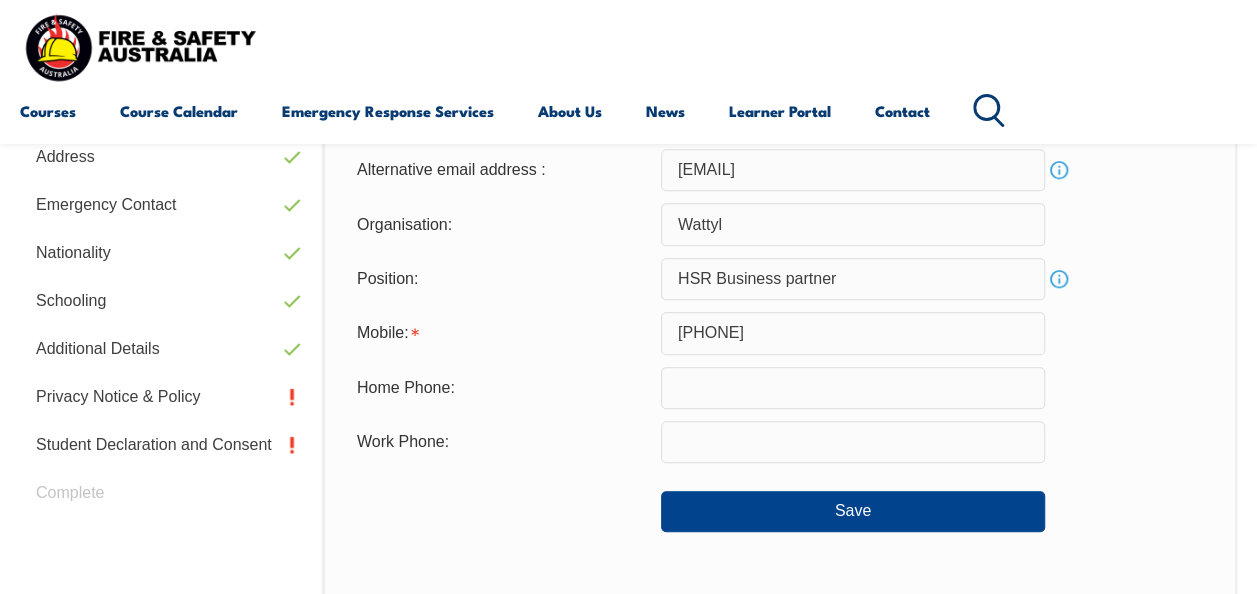 scroll, scrollTop: 685, scrollLeft: 0, axis: vertical 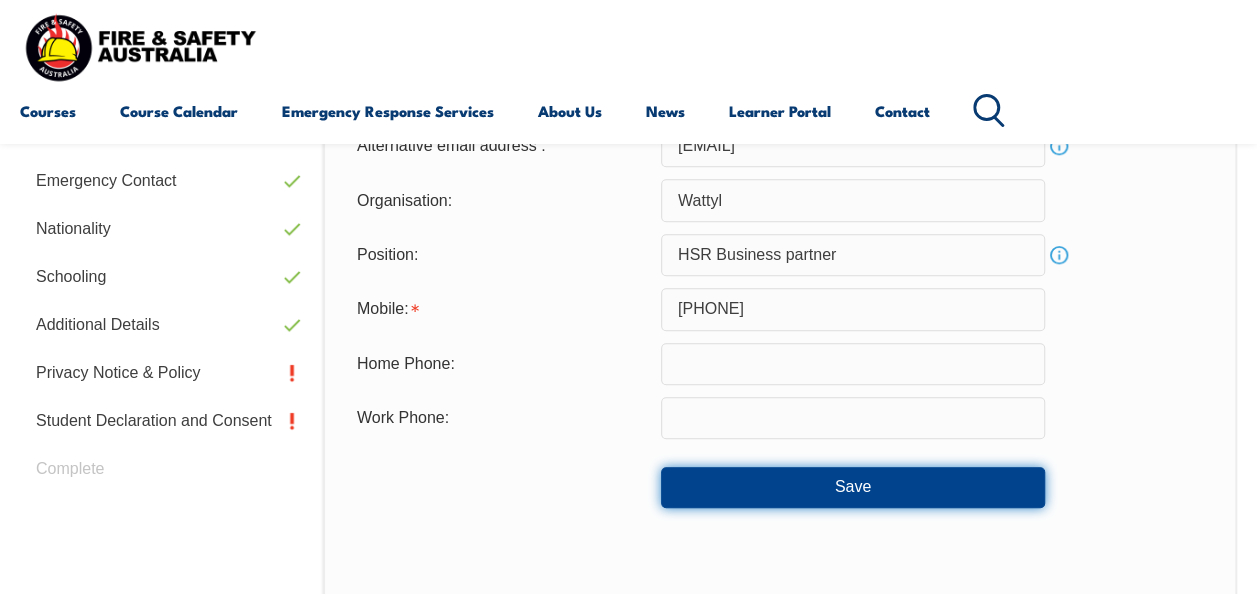 click on "Save" at bounding box center (853, 487) 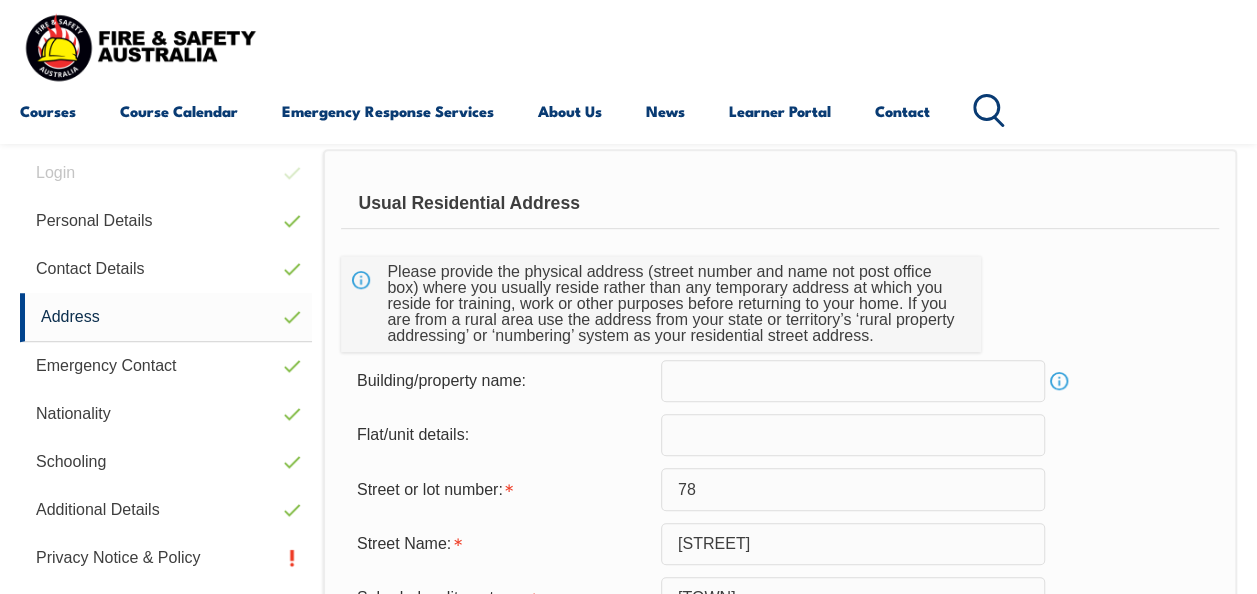 scroll, scrollTop: 484, scrollLeft: 0, axis: vertical 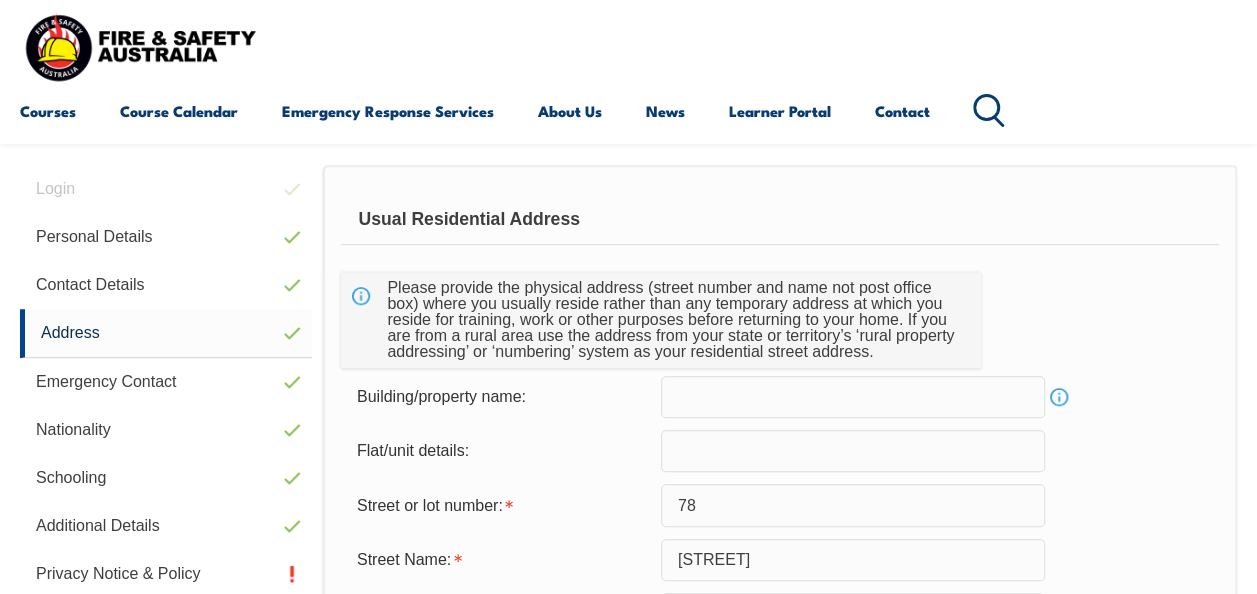 click on "Personal Details Title: Mr Mrs Ms Miss Other
Mr
Given Name: [FIRST] Preferred Name: Middle Name: Last Name: [LAST] Date of Birth: [DATE] Info Unique Student Identifier: [ID] Info Gender: Male Female Other
Male
Save Citizenship City of Birth: [CITY] Country of Birth: [COUNTRY]" at bounding box center (628, 1005) 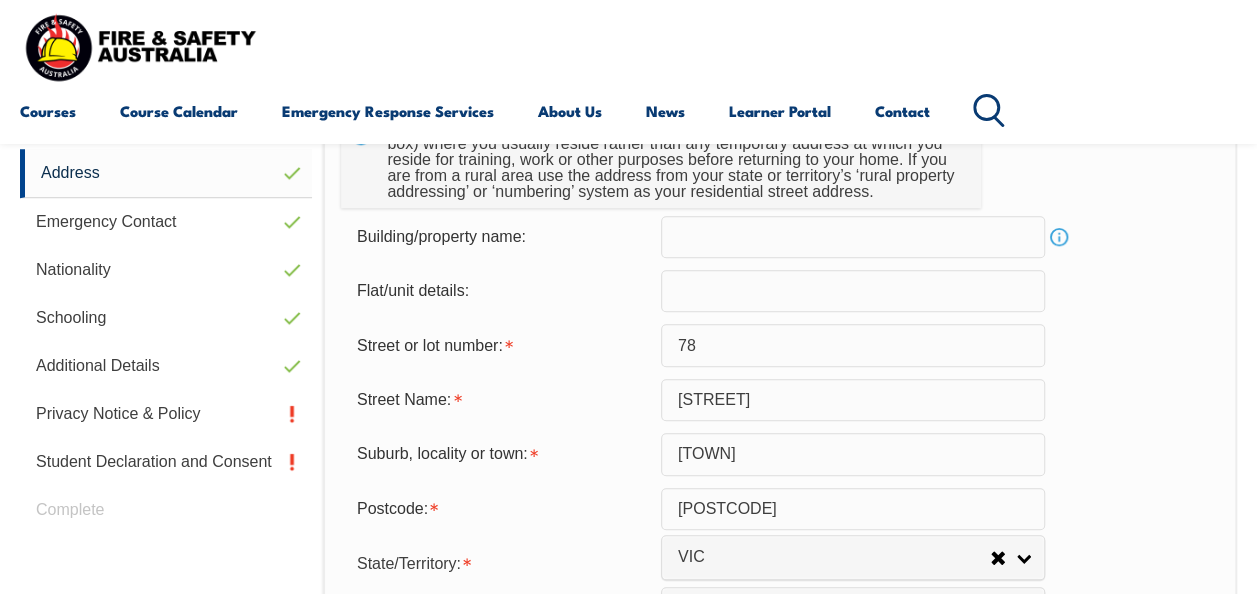 scroll, scrollTop: 684, scrollLeft: 0, axis: vertical 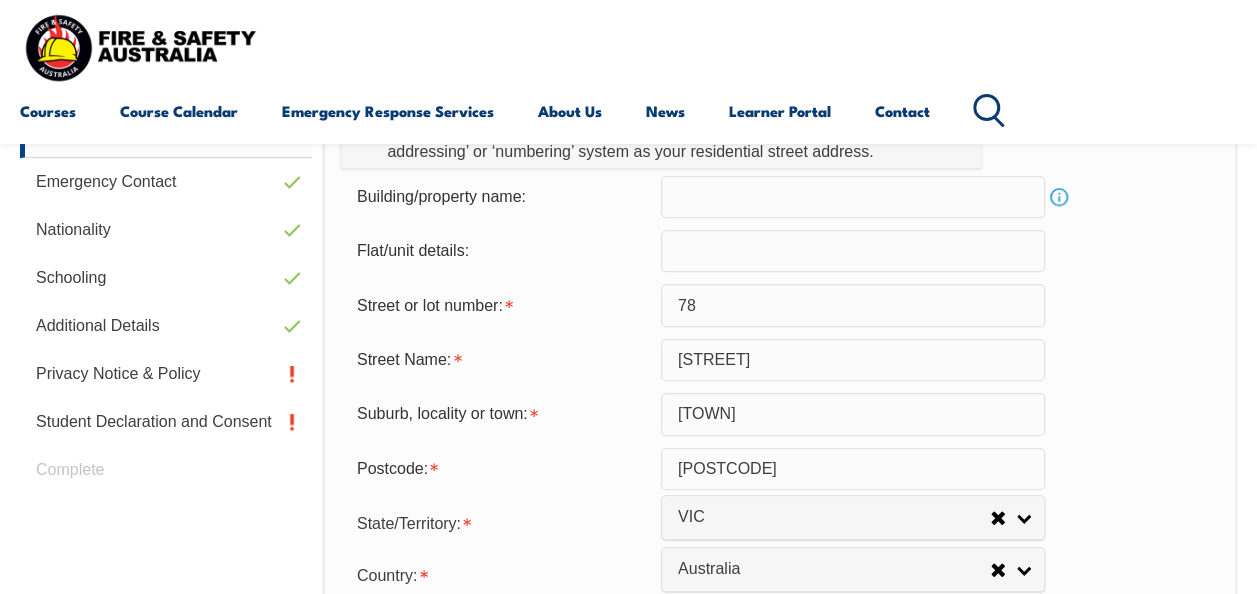 click on "Usual Residential Address Please provide the physical address (street number and name not post office box) where you usually reside rather than any temporary address at which you reside for training, work or other purposes before returning to your home.  If you are from a rural area use the address from your state or territory’s ‘rural property addressing’ or ‘numbering’ system as your residential street address.  Building/property name: Info Flat/unit details: Street or lot number: [NUMBER] Street Name: [STREET] Street Address - Postal delivery information (PO box): Suburb, locality or town: [CITY] Postcode: [POSTCODE] State/Territory: NSW VIC QLD SA WA TAS NT ACT Other Australian Territory Overseas
[STATE]
Country: [COUNTRY]" at bounding box center [780, 763] 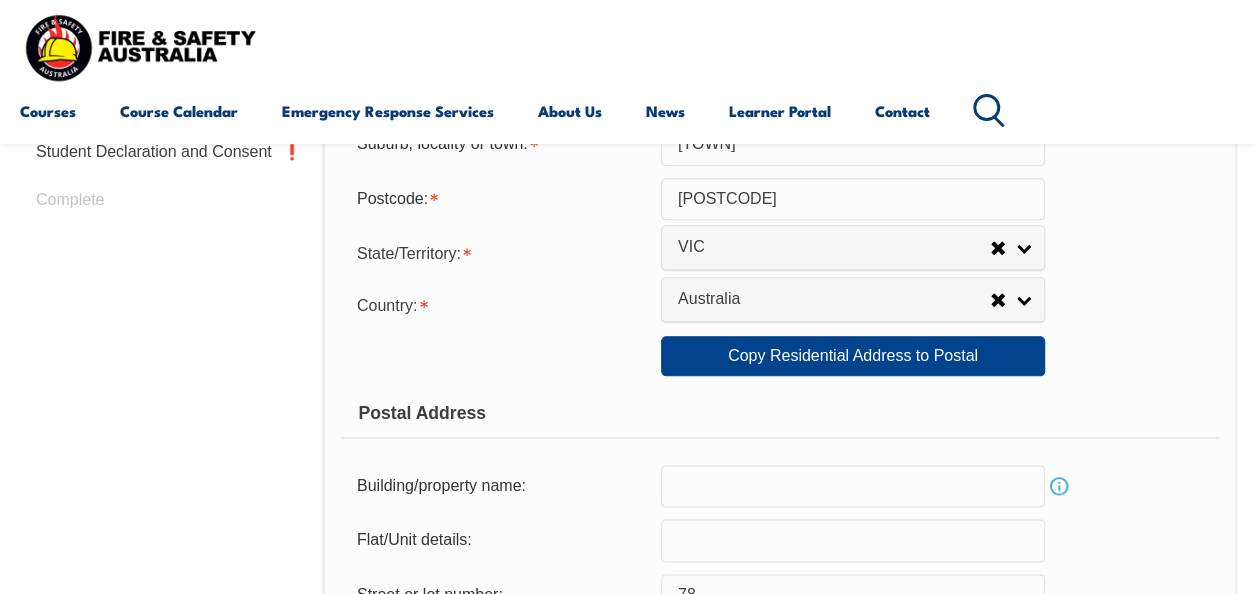 scroll, scrollTop: 984, scrollLeft: 0, axis: vertical 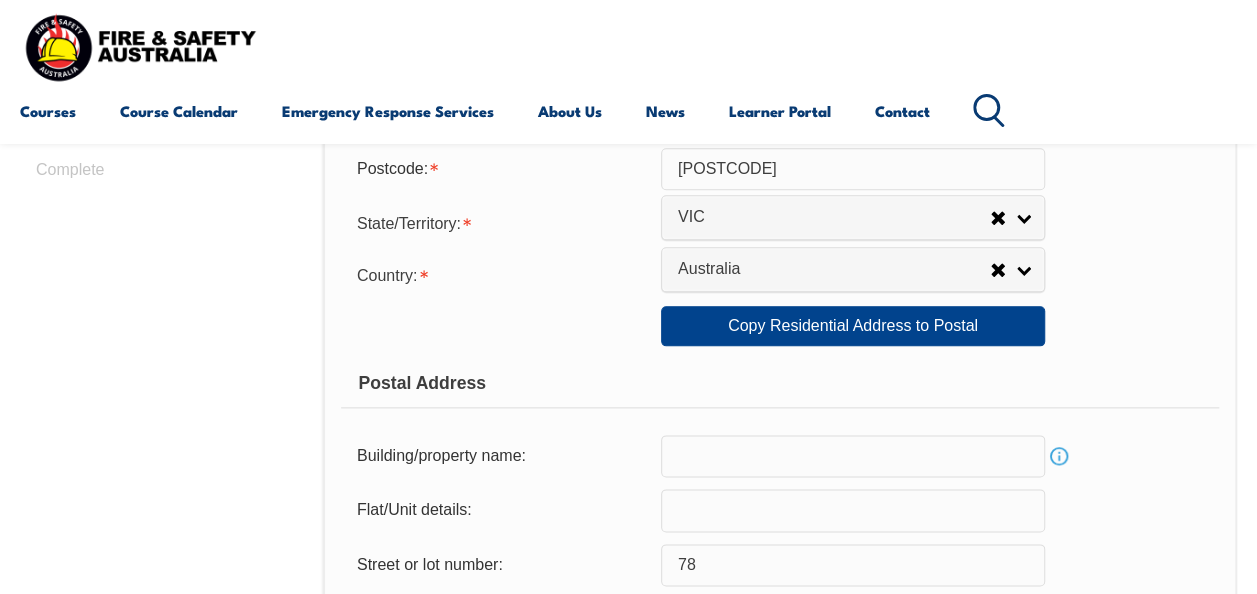 click on "Login with a different user Login Personal Details Contact Details Address Emergency Contact Nationality  Schooling Additional Details Privacy Notice & Policy Student Declaration and Consent Complete Personal Details Title: Mr Mrs Ms Miss Other
Mr
Given Name: Troy Preferred Name: Middle Name: Last Name: Leng Date of Birth: April 4, 1986 Info Unique Student Identifier: P5E95YNTM8 Info Gender: Male Female Other
Male
Save Citizenship City of Birth: Melbourne Country of Birth: Adelie Land (France) Afghanistan Aland Islands Albania Algeria Andorra Angola Anguilla Antigua and Barbuda Argentina Argentinian Antarctic Territory Armenia Aruba Australia Australian Antarctic Territory Austria Azerbaijan Bahamas Bahrain Bangladesh Barbados Belarus Belgium Belize Benin Bermuda Bhutan Bolivia Bonaire, Sint Eustatius and Saba Bosnia and Herzegovina Botswana Brazil British Antarctic Territory Brunei Darussalam Chad" at bounding box center (628, 505) 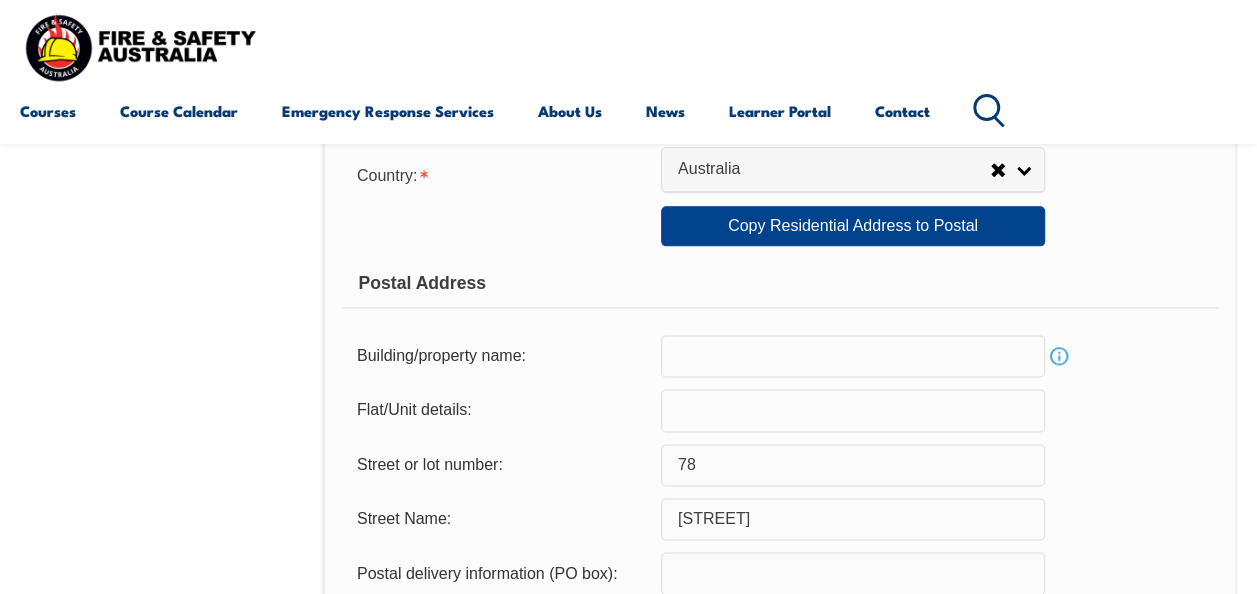 click on "Login with a different user Login Personal Details Contact Details Address Emergency Contact Nationality  Schooling Additional Details Privacy Notice & Policy Student Declaration and Consent Complete Personal Details Title: Mr Mrs Ms Miss Other
Mr
Given Name: Troy Preferred Name: Middle Name: Last Name: Leng Date of Birth: April 4, 1986 Info Unique Student Identifier: P5E95YNTM8 Info Gender: Male Female Other
Male
Save Citizenship City of Birth: Melbourne Country of Birth: Adelie Land (France) Afghanistan Aland Islands Albania Algeria Andorra Angola Anguilla Antigua and Barbuda Argentina Argentinian Antarctic Territory Armenia Aruba Australia Australian Antarctic Territory Austria Azerbaijan Bahamas Bahrain Bangladesh Barbados Belarus Belgium Belize Benin Bermuda Bhutan Bolivia Bonaire, Sint Eustatius and Saba Bosnia and Herzegovina Botswana Brazil British Antarctic Territory Brunei Darussalam Chad" at bounding box center (628, 405) 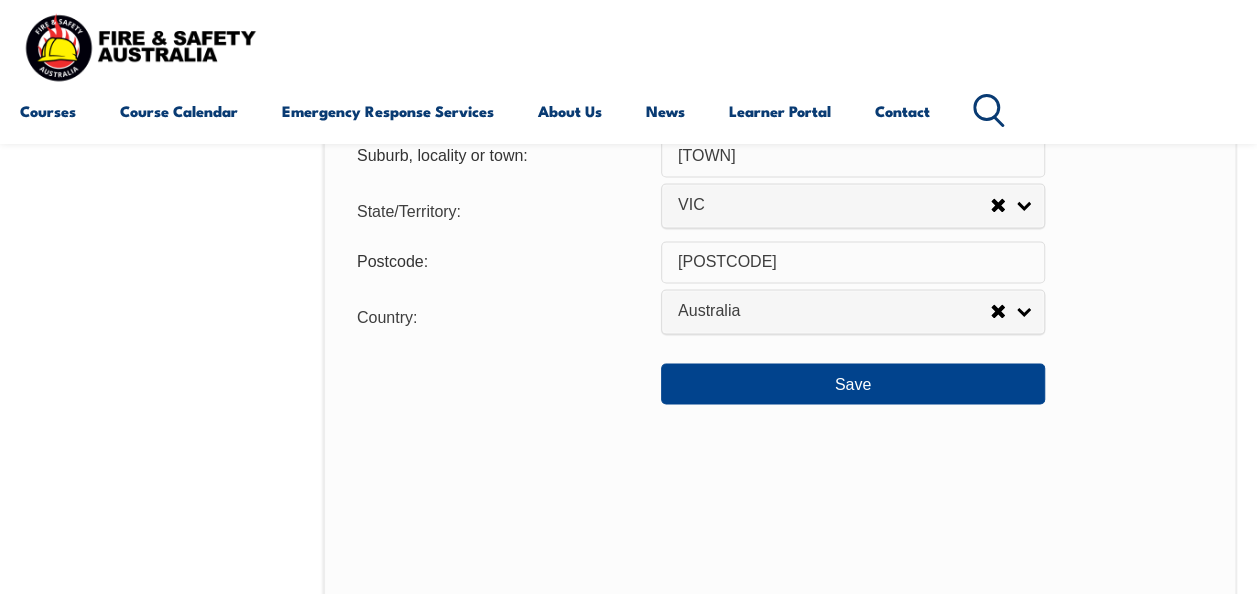 scroll, scrollTop: 1584, scrollLeft: 0, axis: vertical 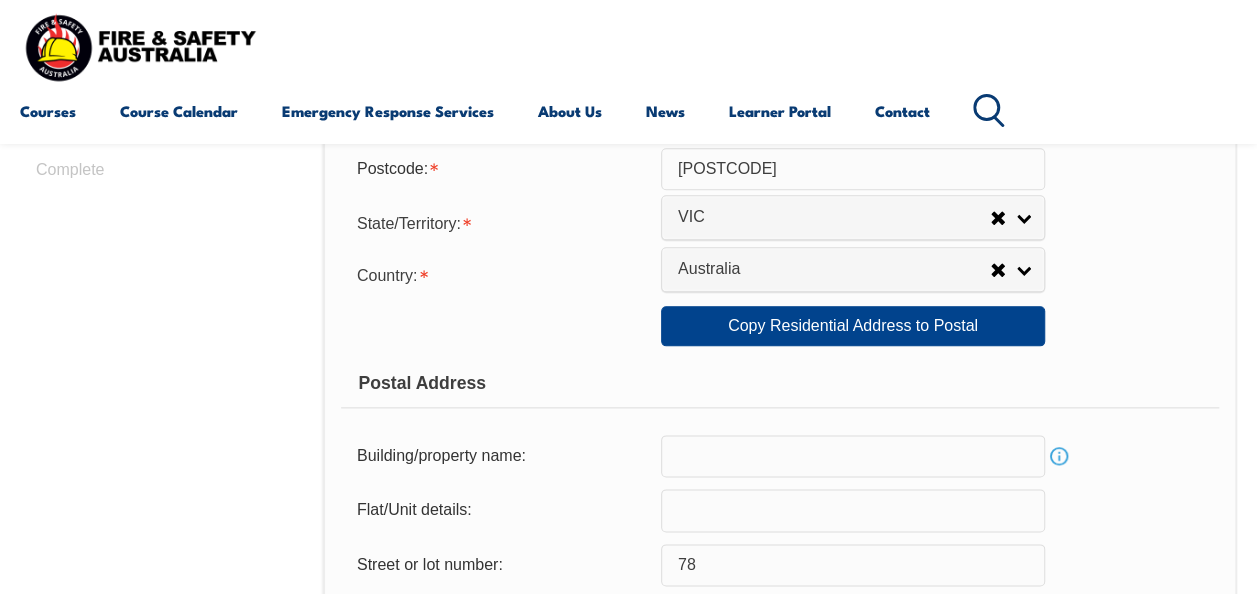 click on "Login with a different user Login Personal Details Contact Details Address Emergency Contact Nationality  Schooling Additional Details Privacy Notice & Policy Student Declaration and Consent Complete Personal Details Title: Mr Mrs Ms Miss Other
Mr
Given Name: Troy Preferred Name: Middle Name: Last Name: Leng Date of Birth: April 4, 1986 Info Unique Student Identifier: P5E95YNTM8 Info Gender: Male Female Other
Male
Save Citizenship City of Birth: Melbourne Country of Birth: Adelie Land (France) Afghanistan Aland Islands Albania Algeria Andorra Angola Anguilla Antigua and Barbuda Argentina Argentinian Antarctic Territory Armenia Aruba Australia Australian Antarctic Territory Austria Azerbaijan Bahamas Bahrain Bangladesh Barbados Belarus Belgium Belize Benin Bermuda Bhutan Bolivia Bonaire, Sint Eustatius and Saba Bosnia and Herzegovina Botswana Brazil British Antarctic Territory Brunei Darussalam Chad" at bounding box center [628, 505] 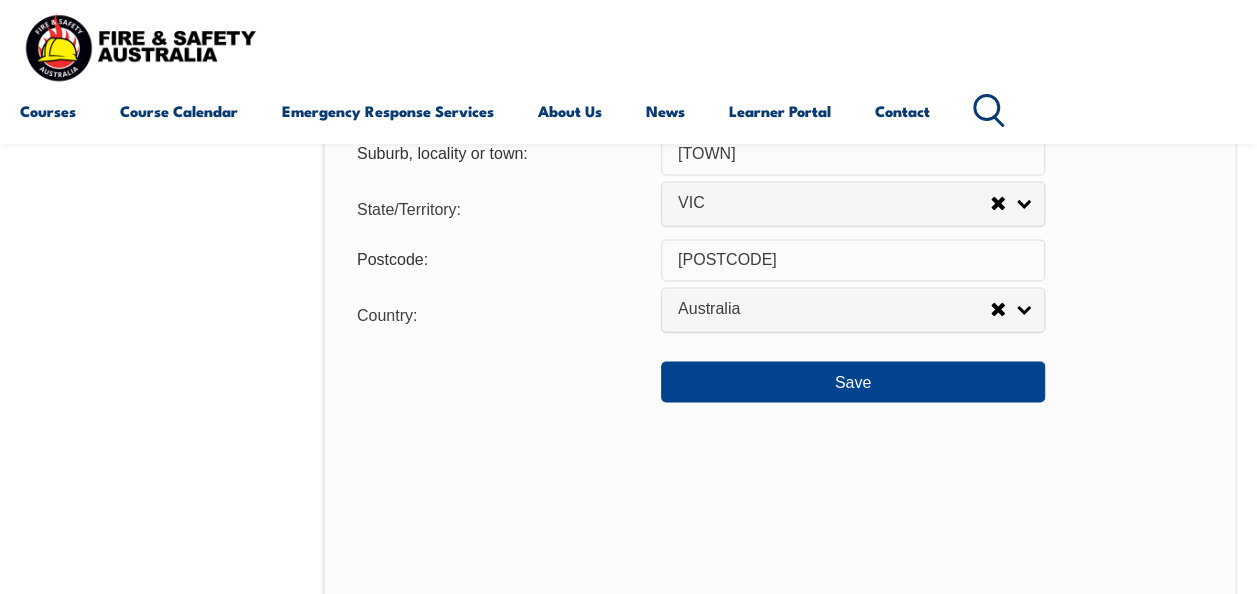scroll, scrollTop: 1584, scrollLeft: 0, axis: vertical 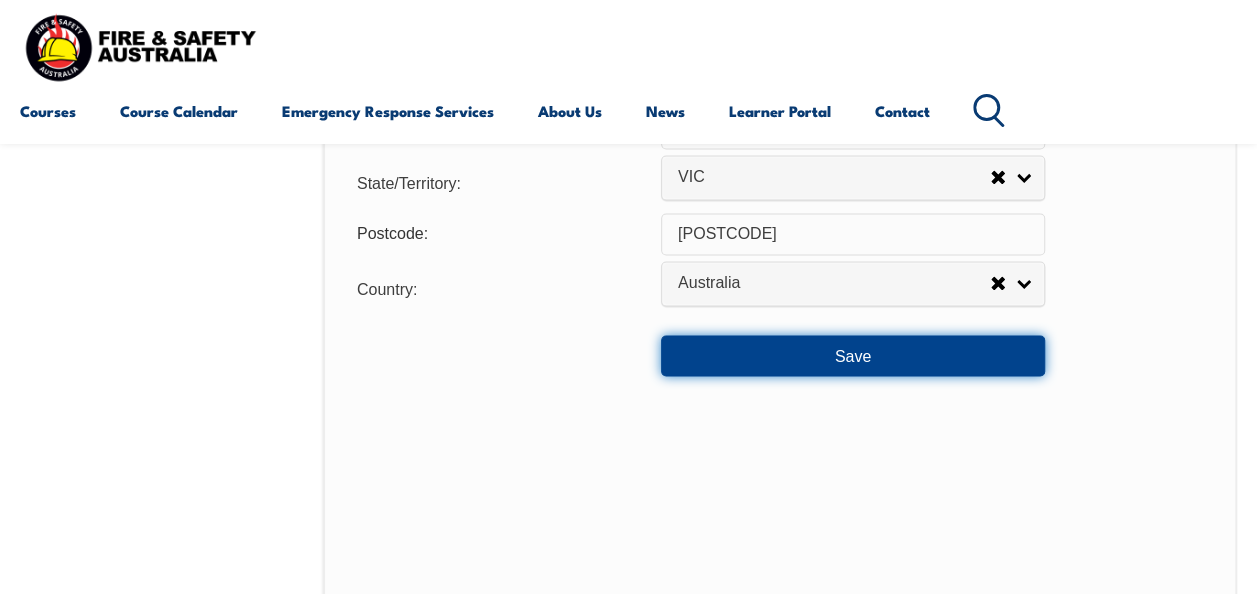click on "Save" at bounding box center (853, 355) 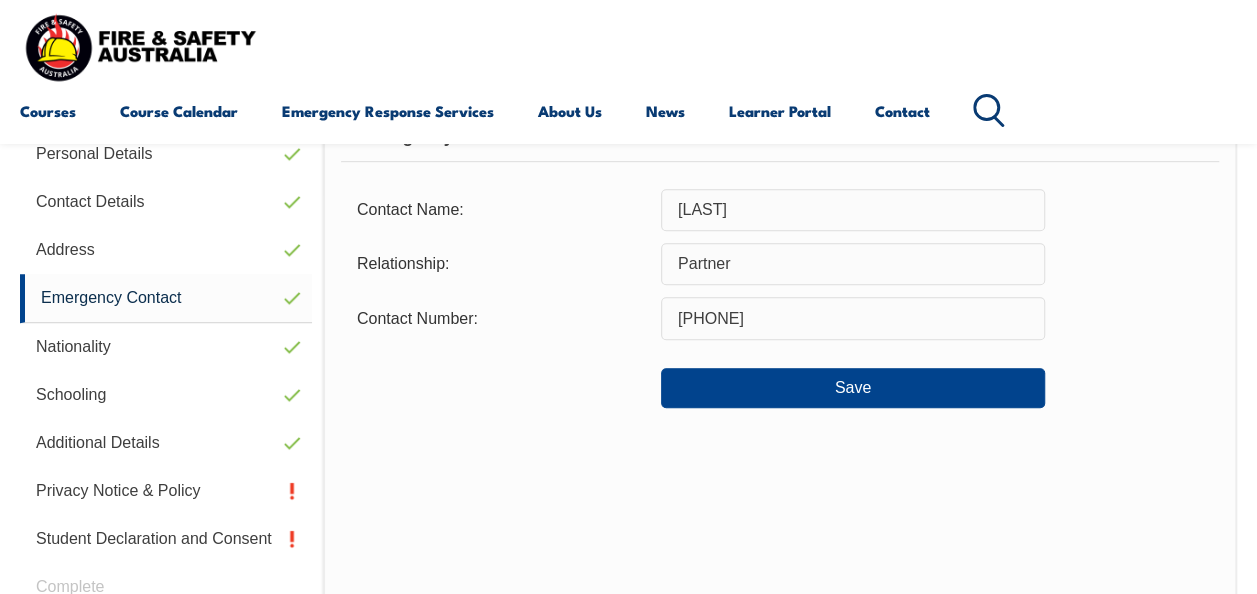 scroll, scrollTop: 585, scrollLeft: 0, axis: vertical 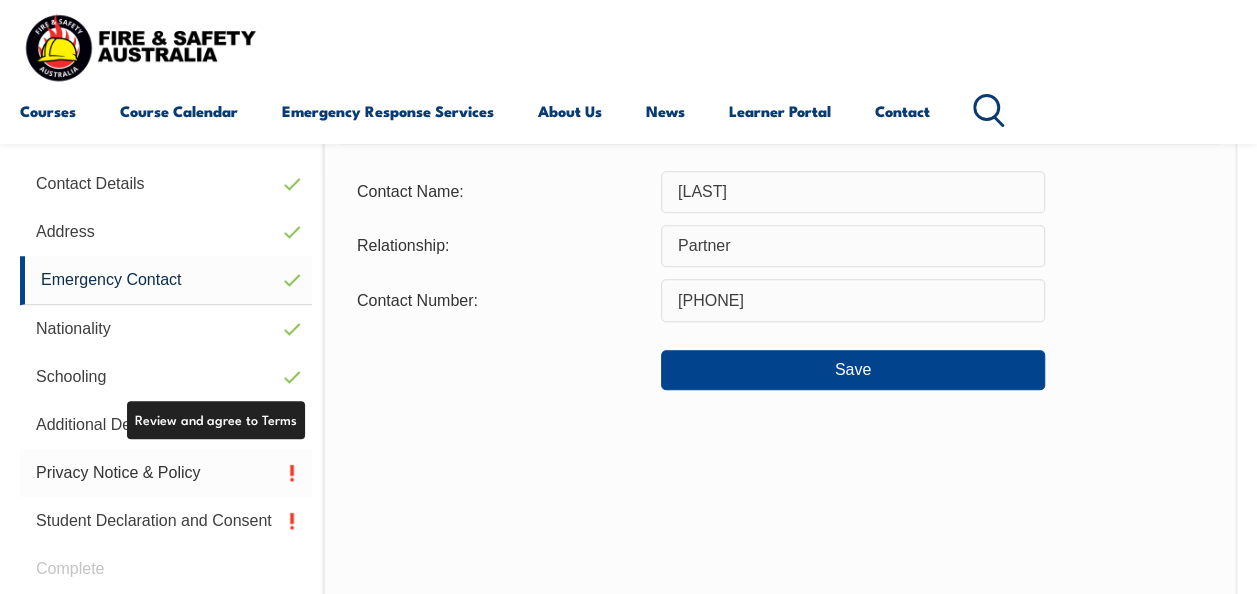 click on "Privacy Notice & Policy" at bounding box center (166, 473) 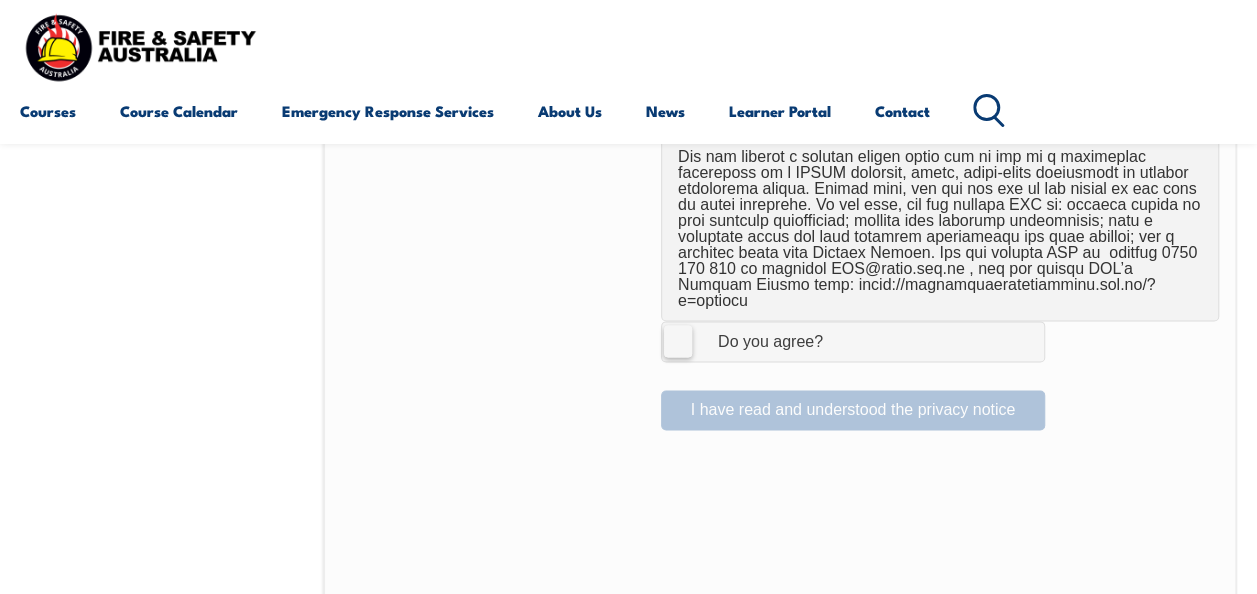 scroll, scrollTop: 1420, scrollLeft: 0, axis: vertical 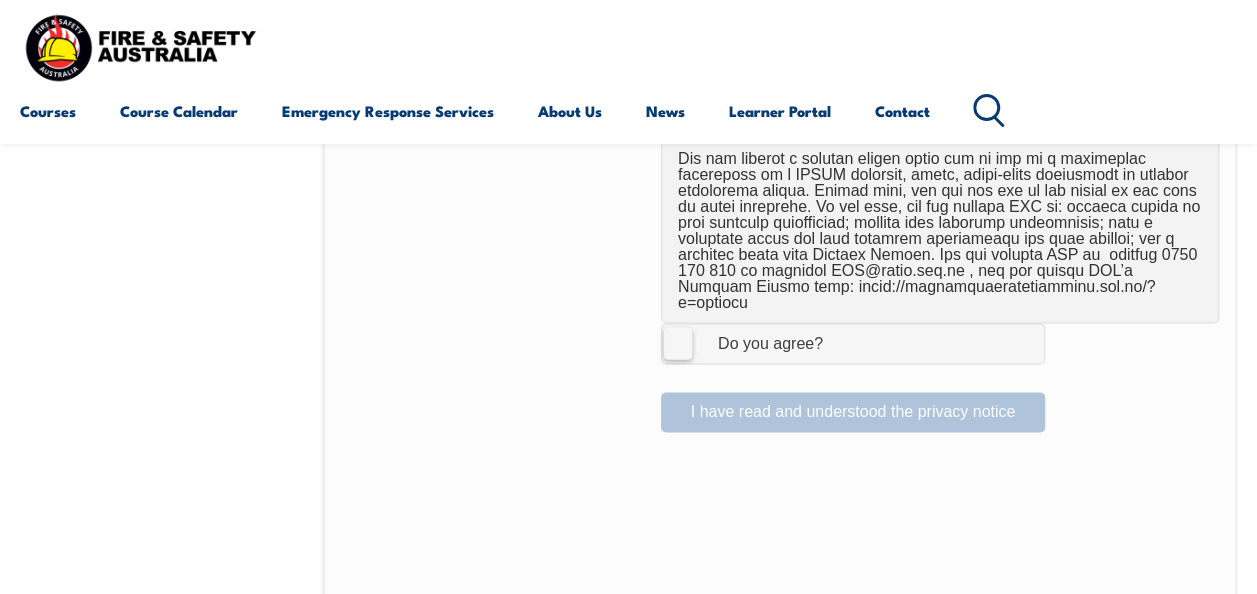 click on "I Agree Do you agree?" at bounding box center [853, 343] 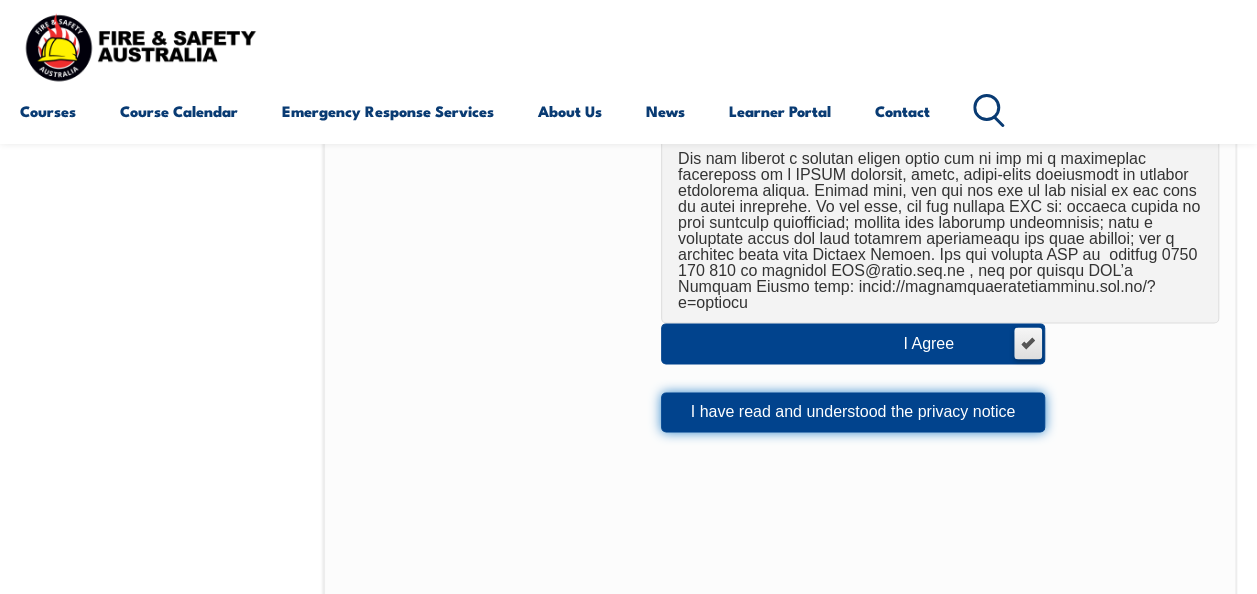 click on "I have read and understood the privacy notice" at bounding box center (853, 412) 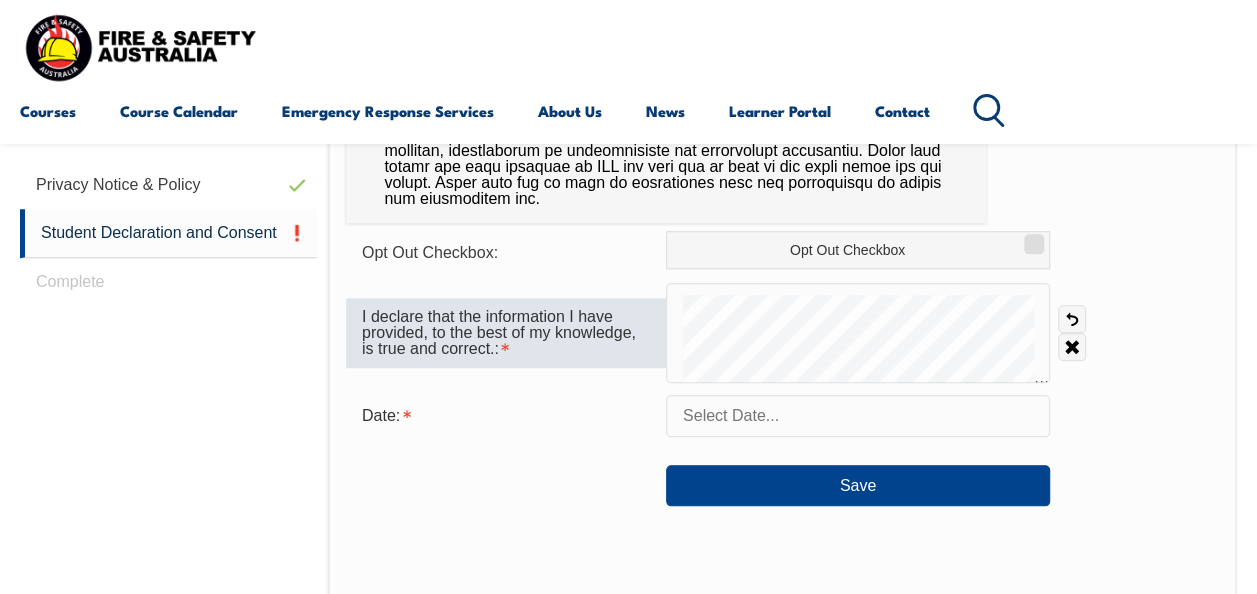 scroll, scrollTop: 884, scrollLeft: 0, axis: vertical 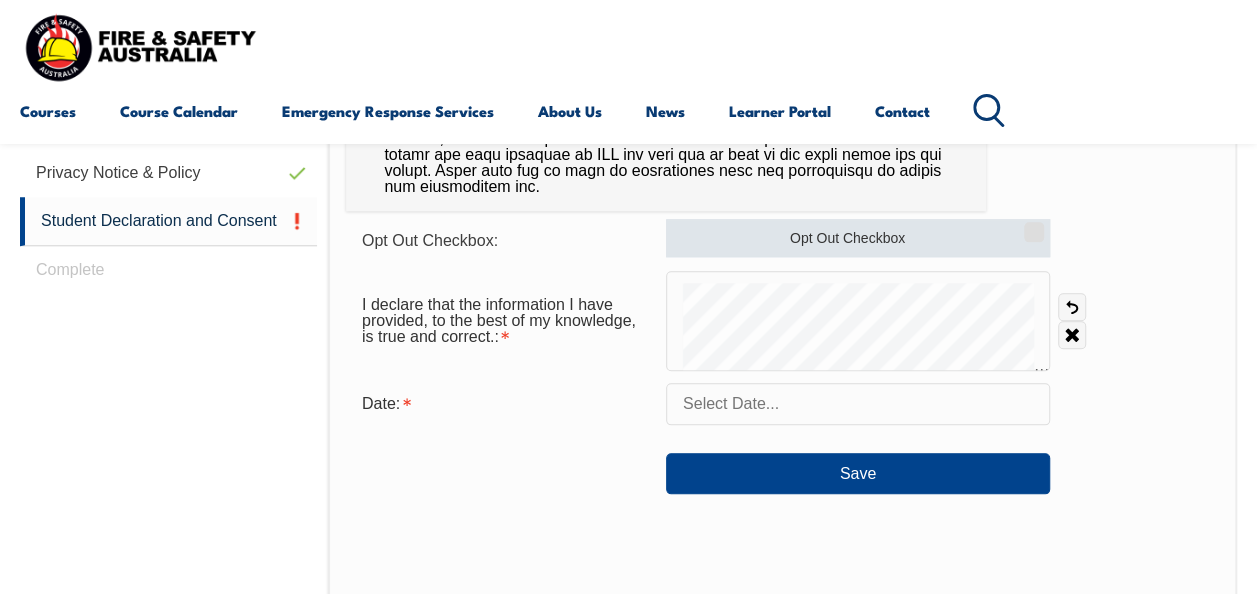 click on "Opt Out Checkbox" at bounding box center [1031, 225] 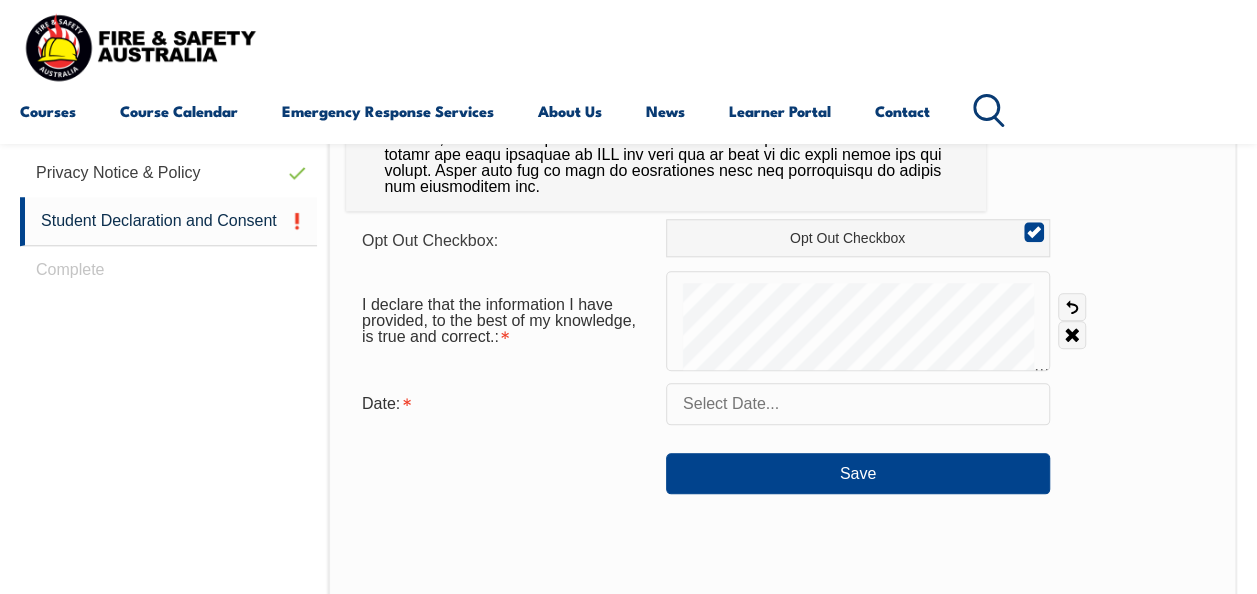 click at bounding box center [858, 404] 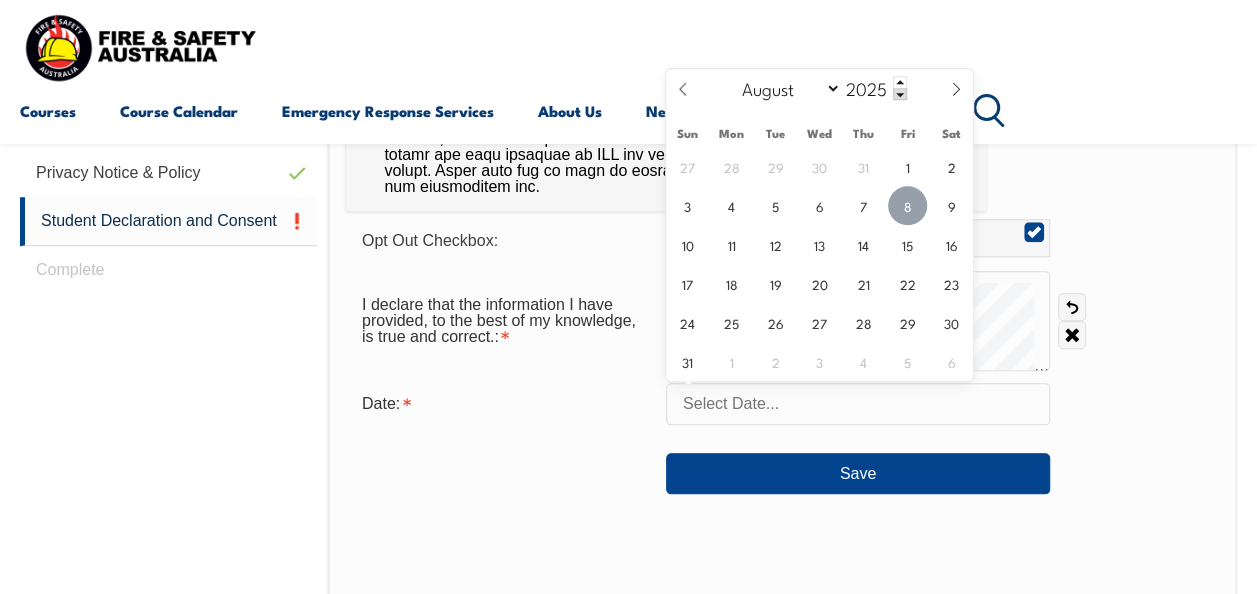 click on "8" at bounding box center [907, 205] 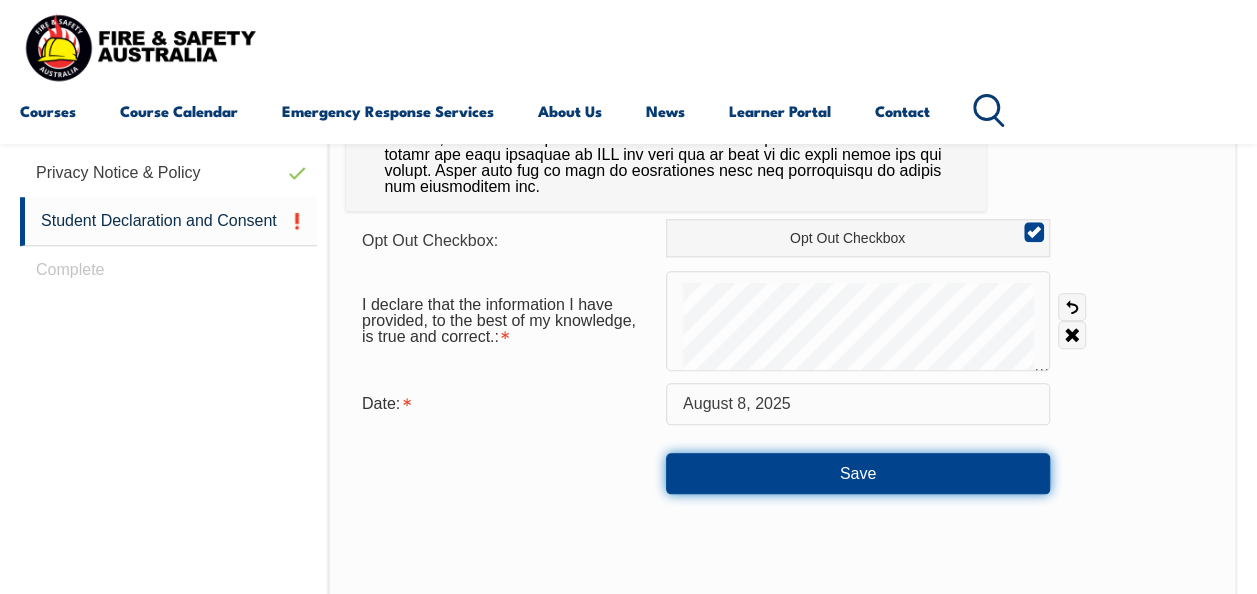 click on "Save" at bounding box center (858, 473) 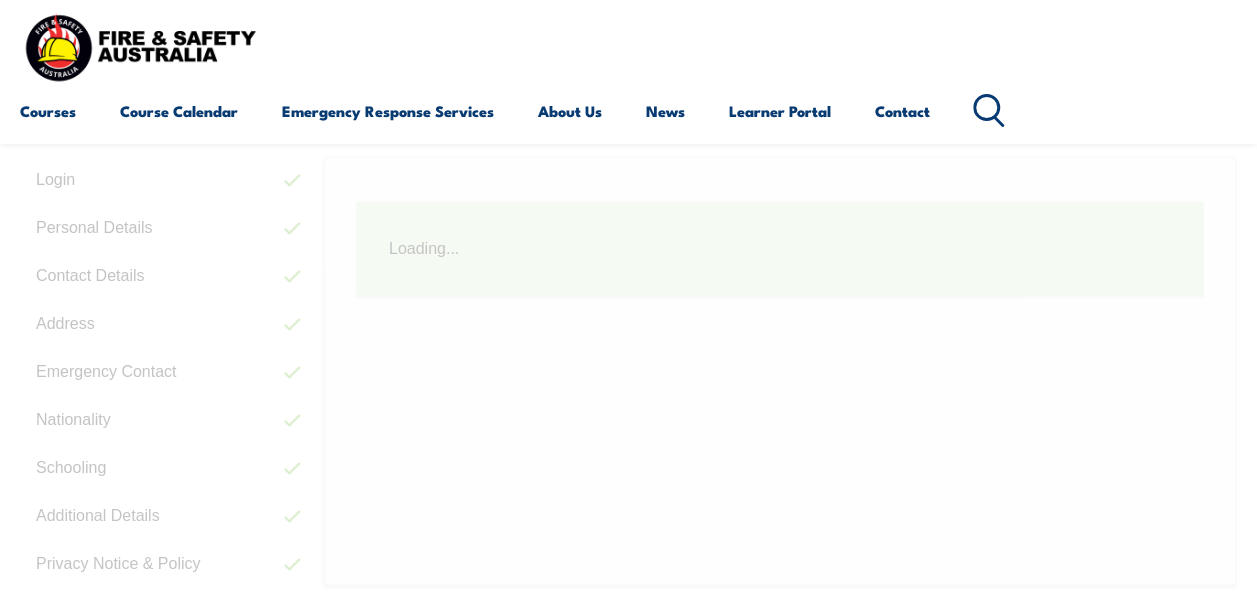 scroll, scrollTop: 485, scrollLeft: 0, axis: vertical 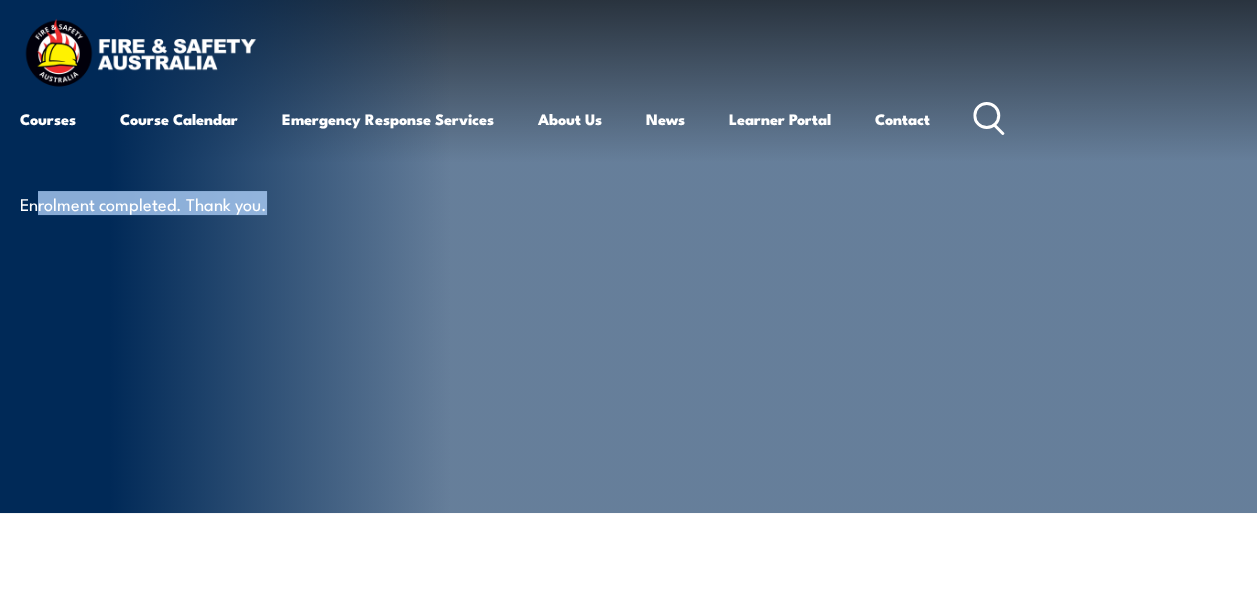 drag, startPoint x: 39, startPoint y: 211, endPoint x: 436, endPoint y: 202, distance: 397.102 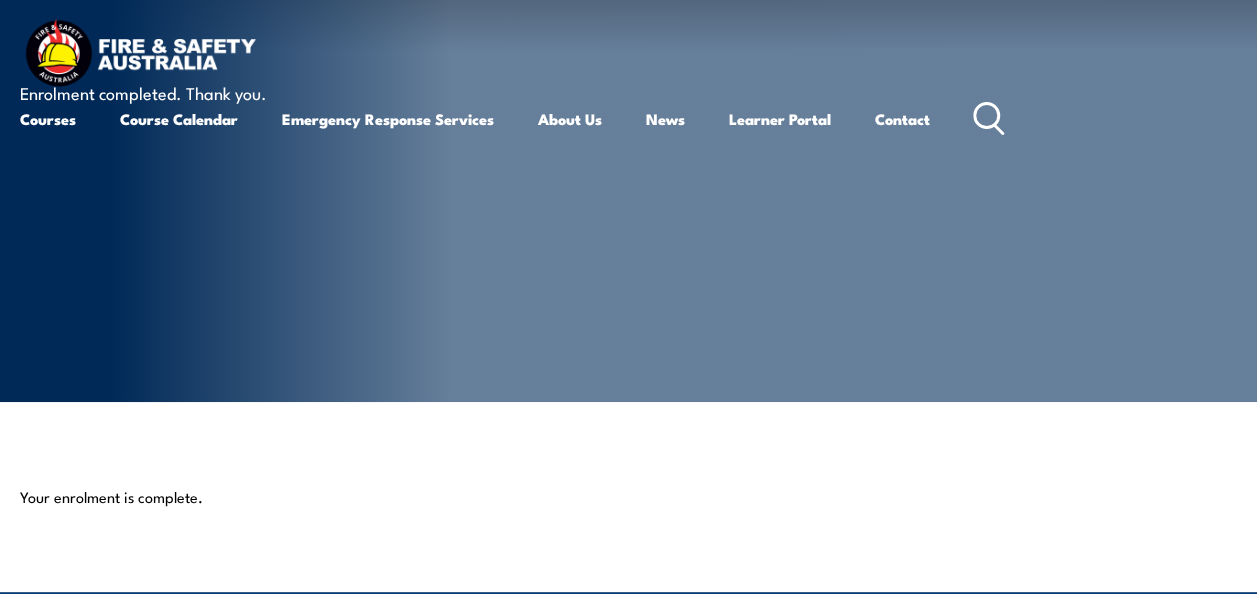 scroll, scrollTop: 0, scrollLeft: 0, axis: both 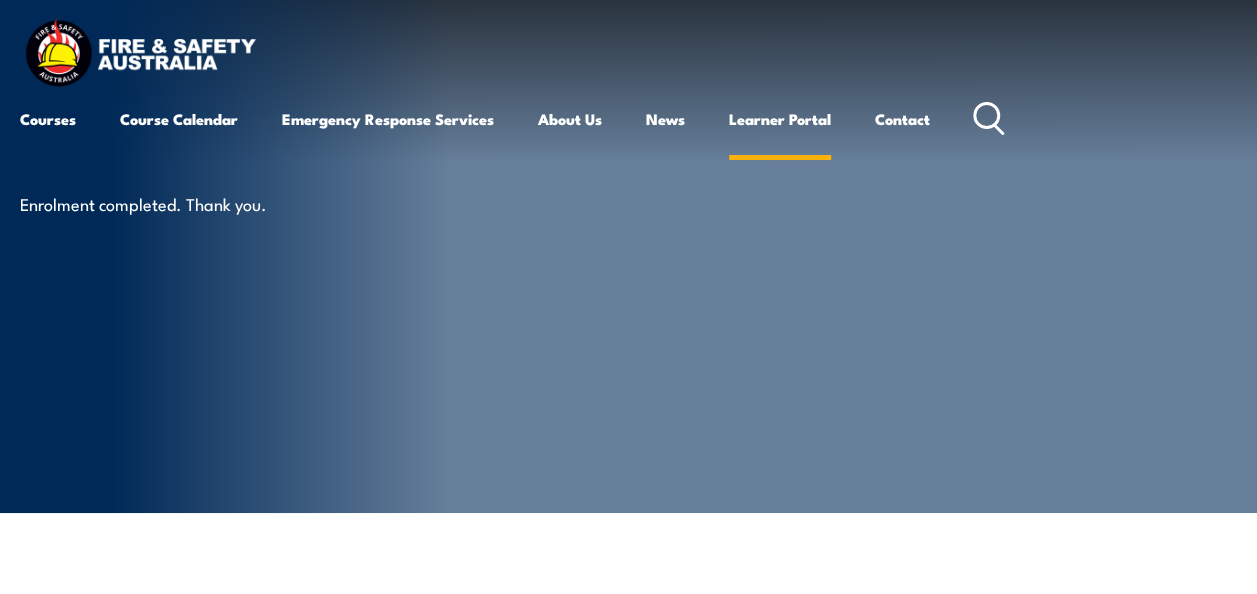 click on "Learner Portal" at bounding box center (780, 119) 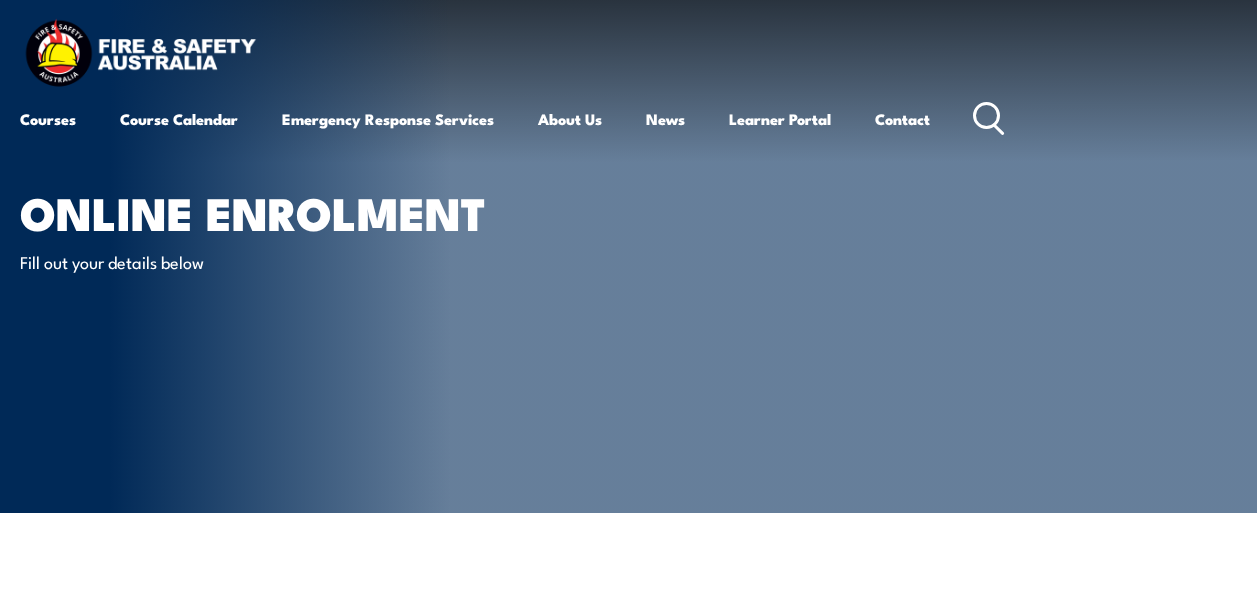 scroll, scrollTop: 0, scrollLeft: 0, axis: both 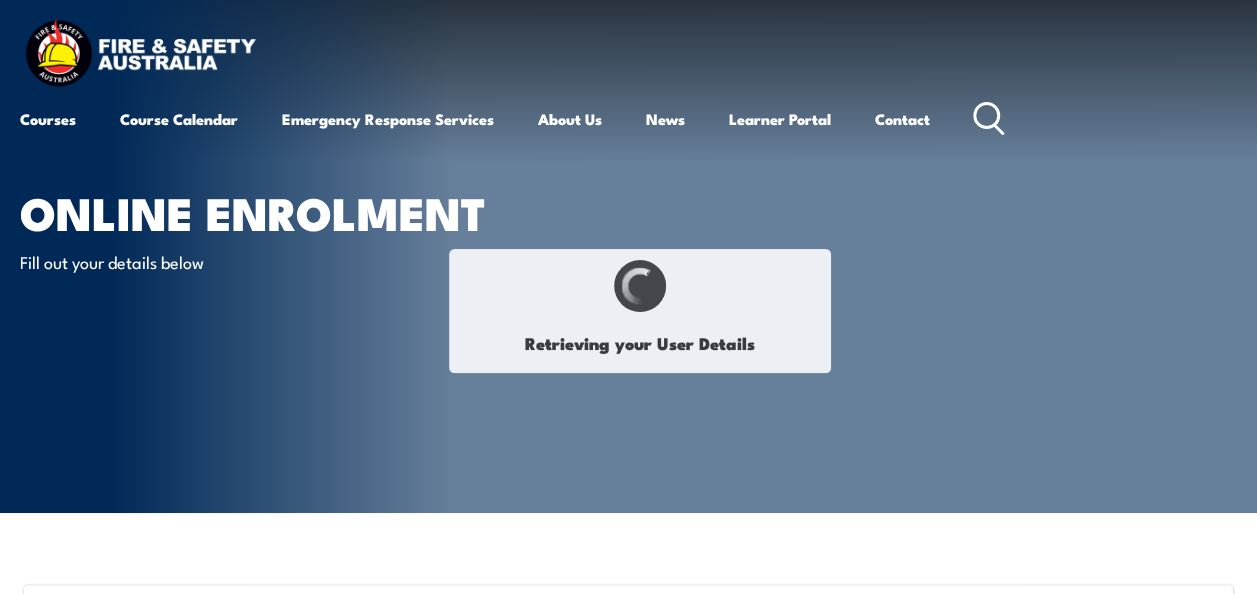 select on "Mr" 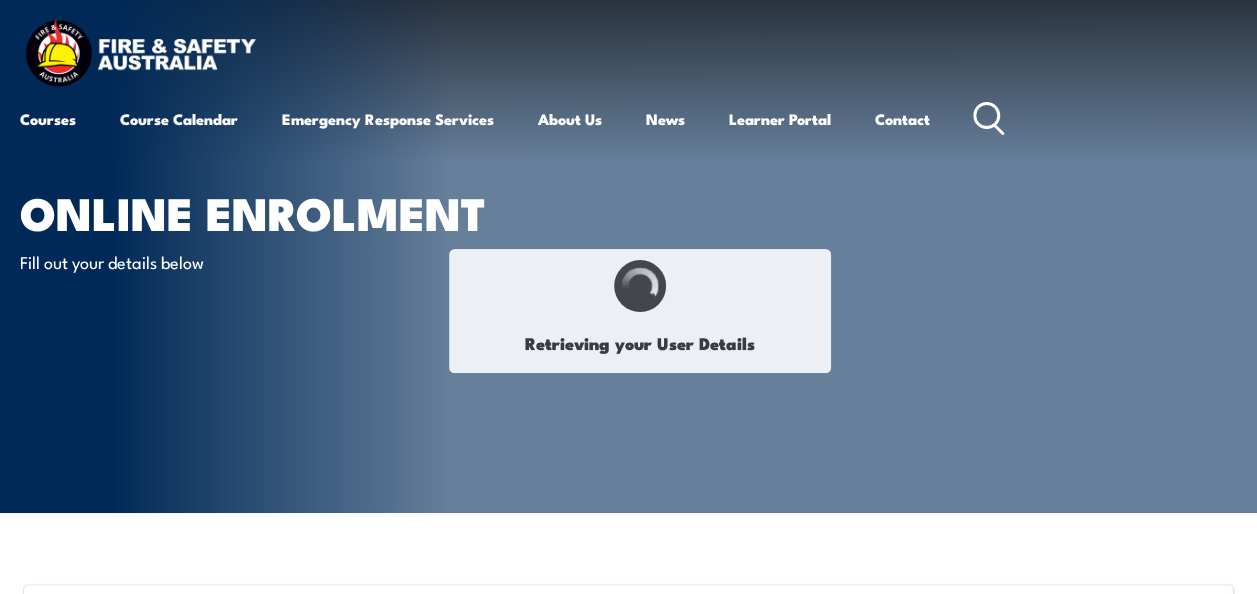 type on "[FIRST]" 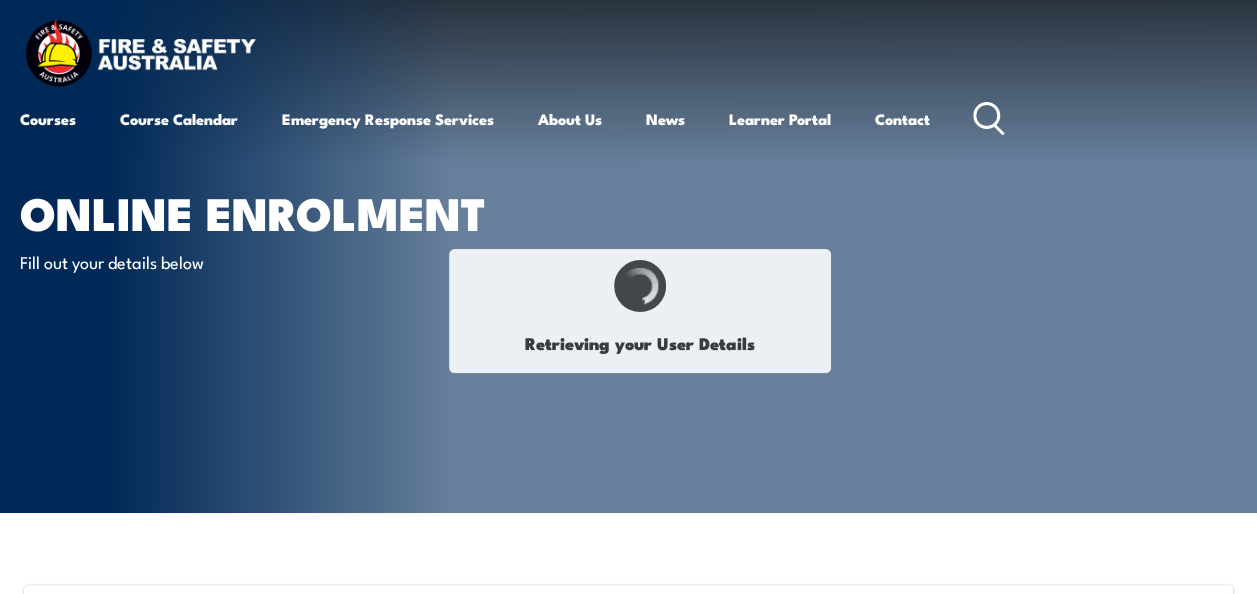 type on "[LAST]" 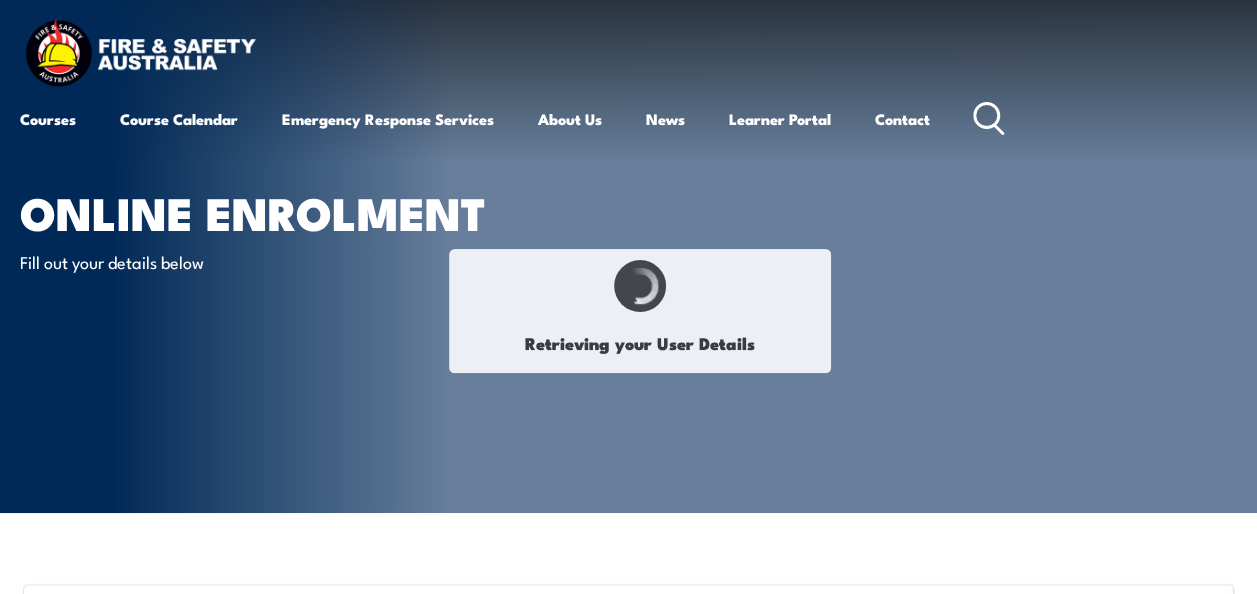 type on "[DATE]" 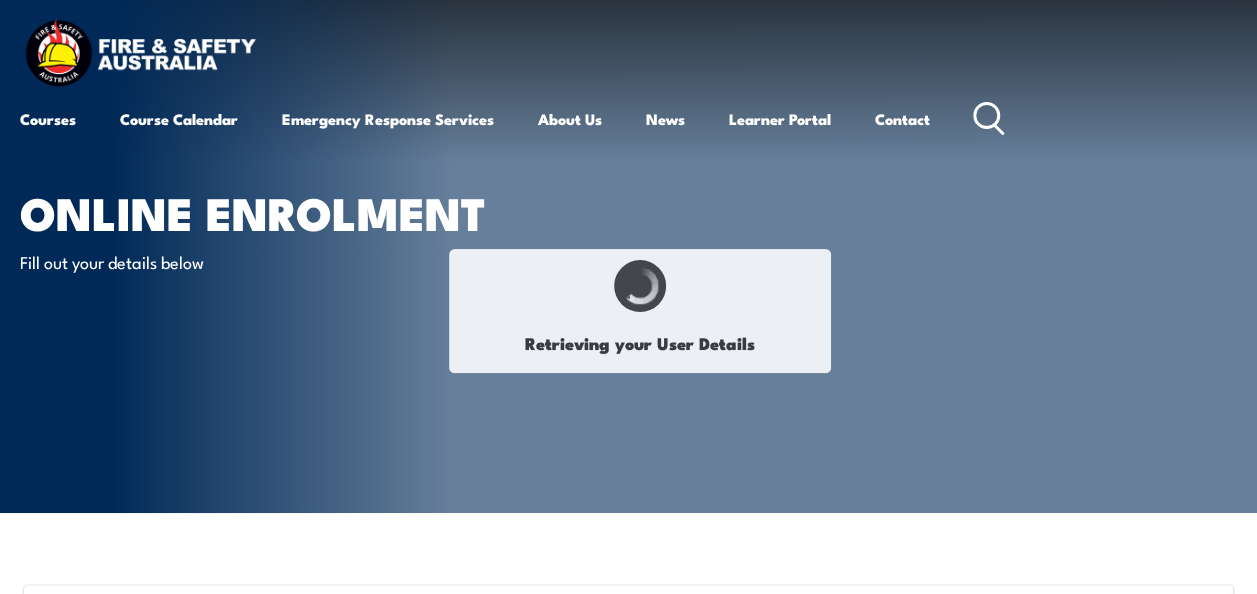 select on "M" 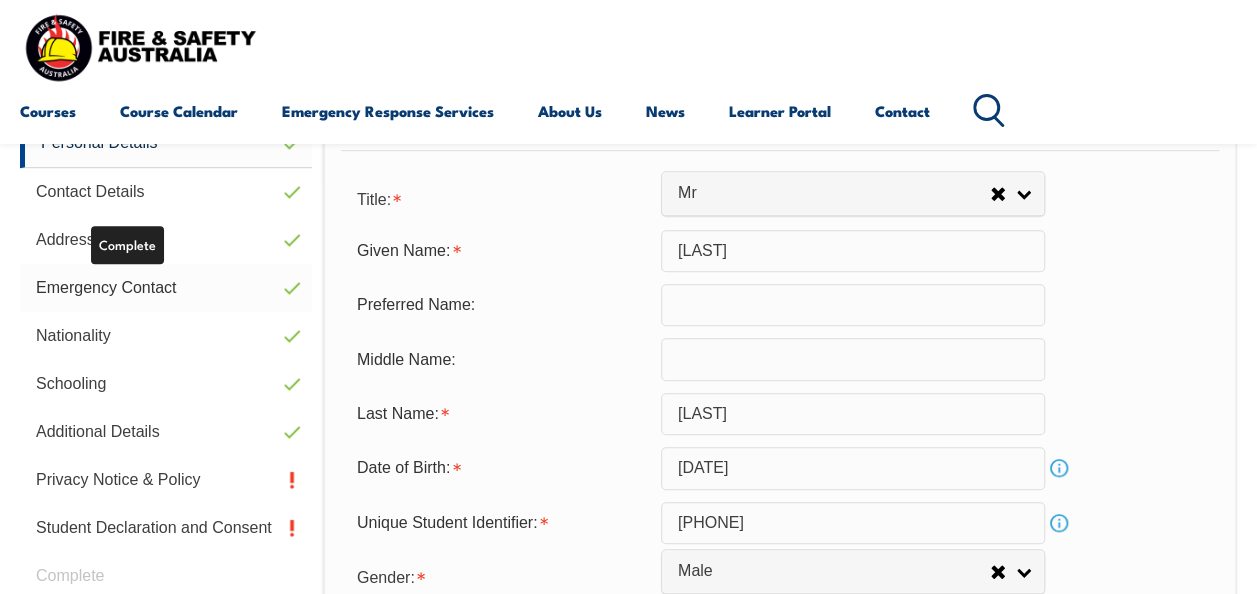 scroll, scrollTop: 685, scrollLeft: 0, axis: vertical 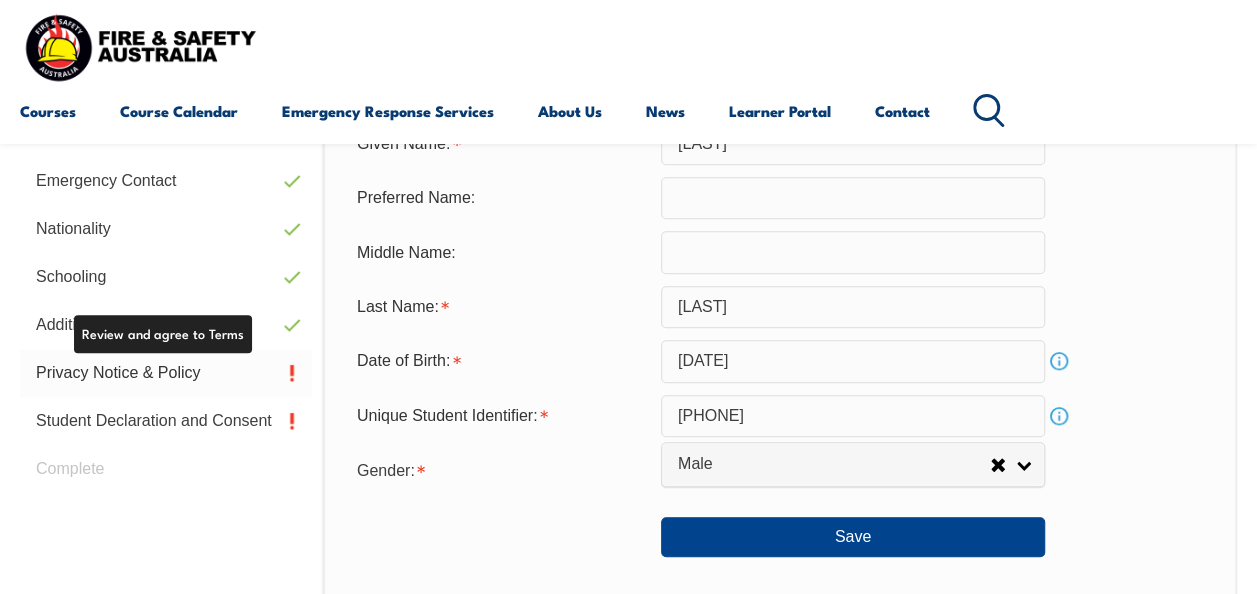 click on "Privacy Notice & Policy" at bounding box center [166, 373] 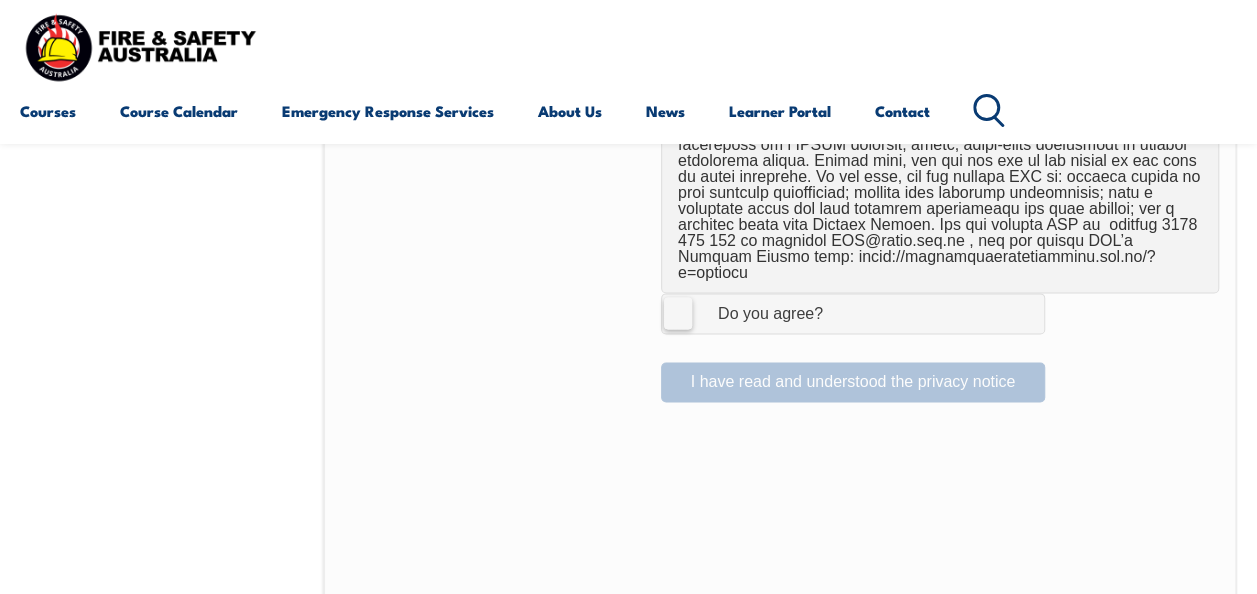 scroll, scrollTop: 1478, scrollLeft: 0, axis: vertical 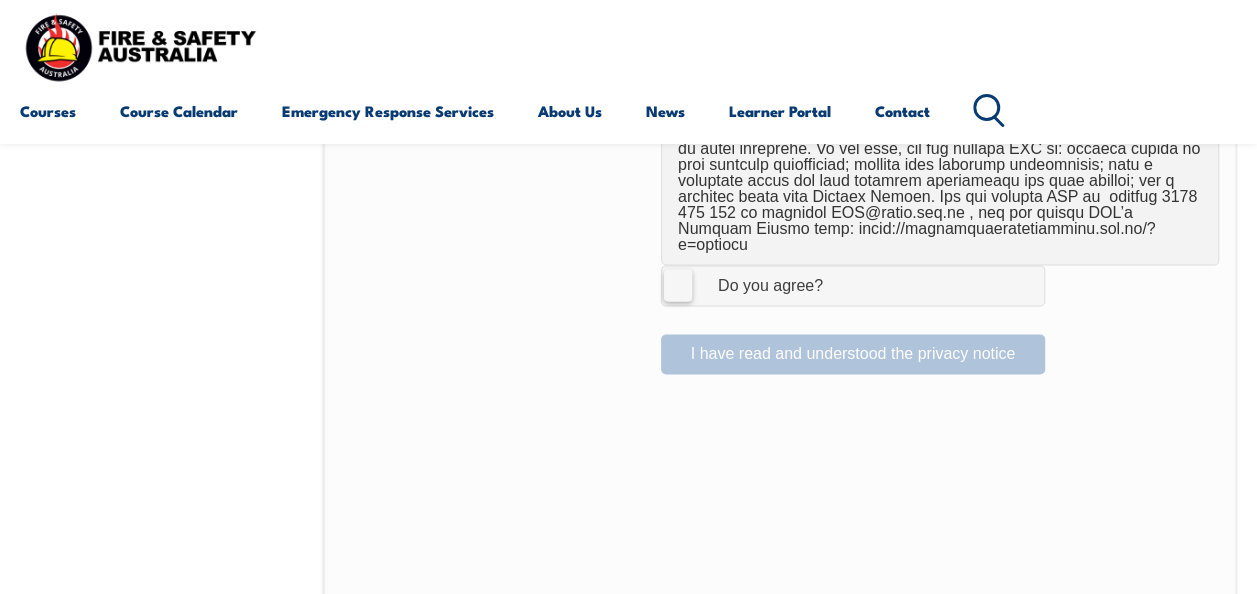 click on "I Agree Do you agree?" at bounding box center (750, 285) 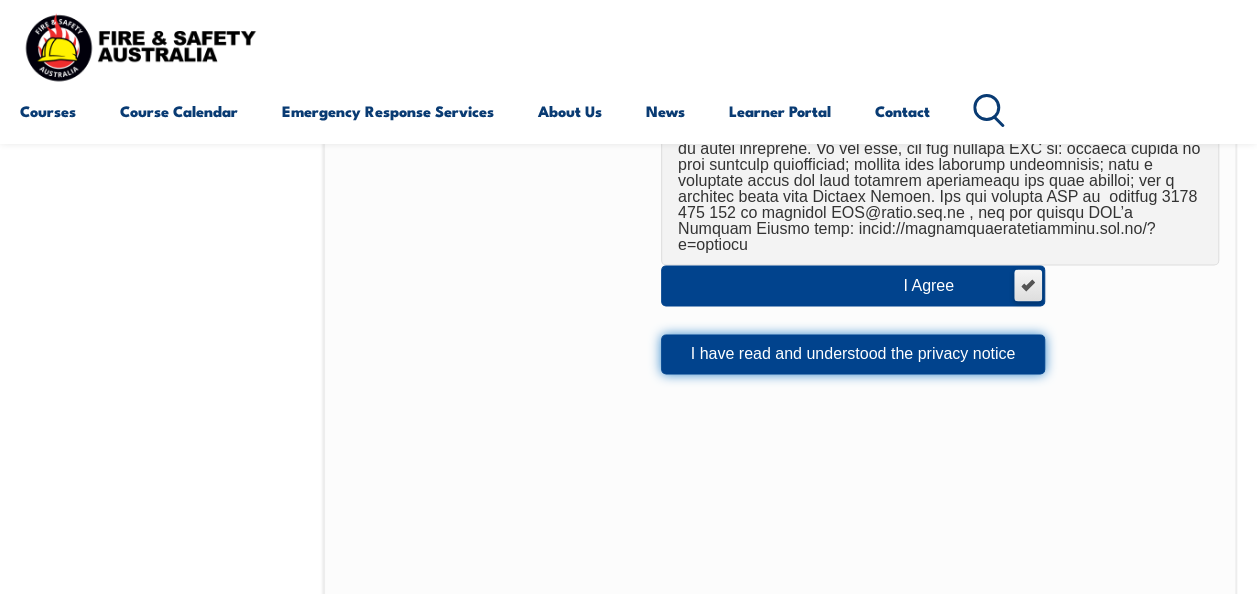 click on "I have read and understood the privacy notice" at bounding box center (853, 354) 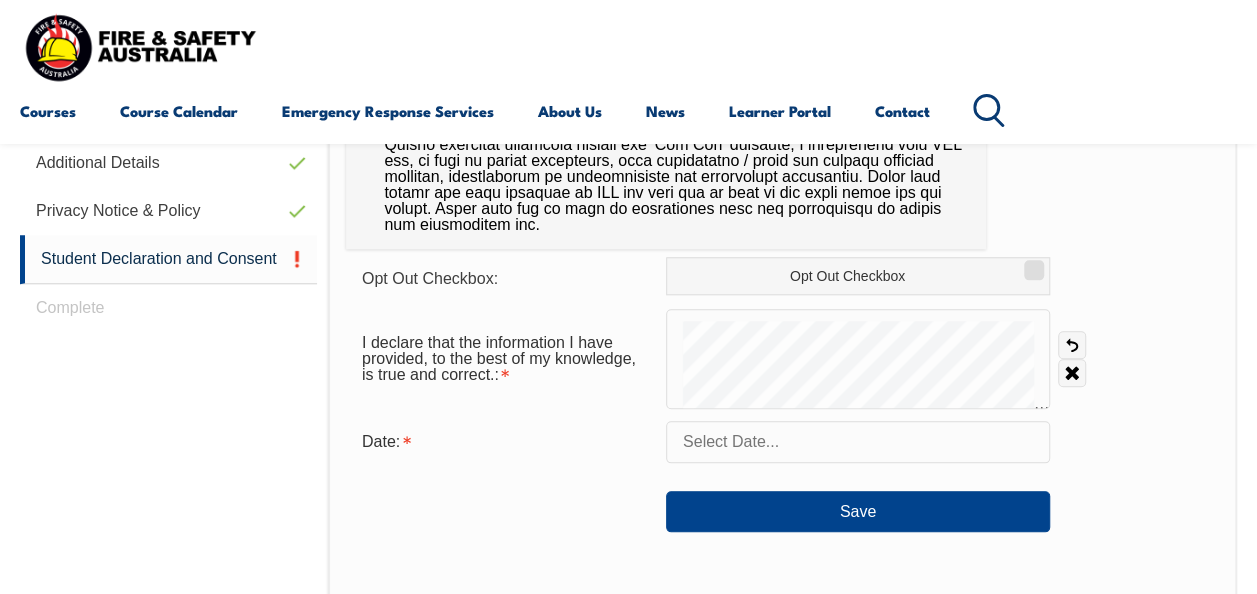 scroll, scrollTop: 885, scrollLeft: 0, axis: vertical 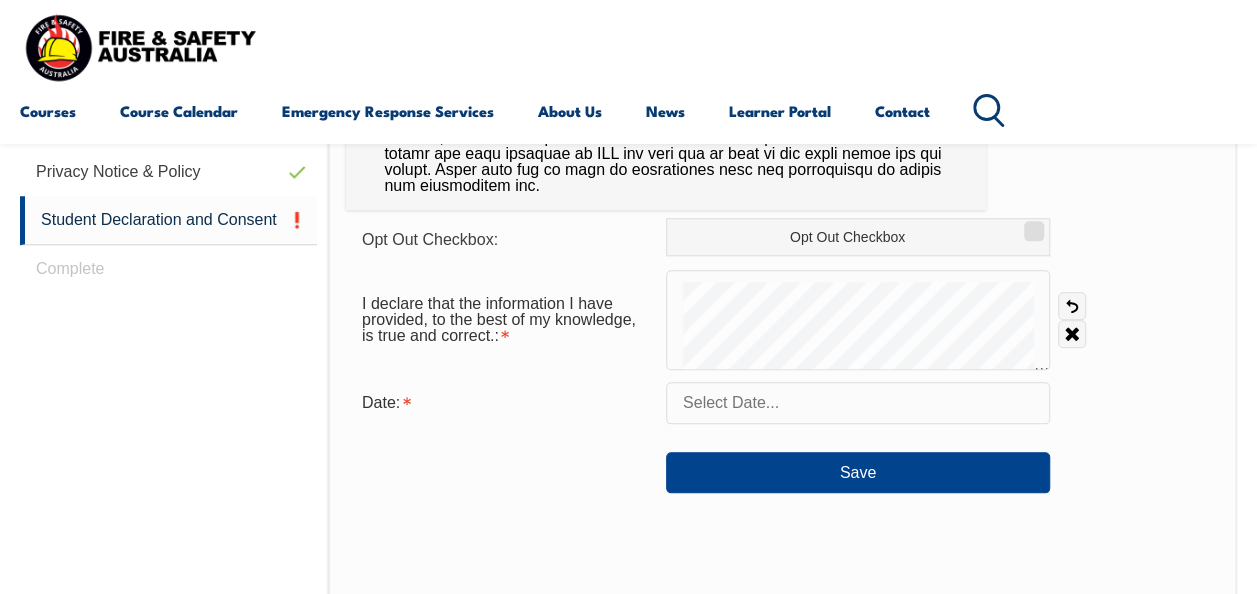 click at bounding box center [858, 403] 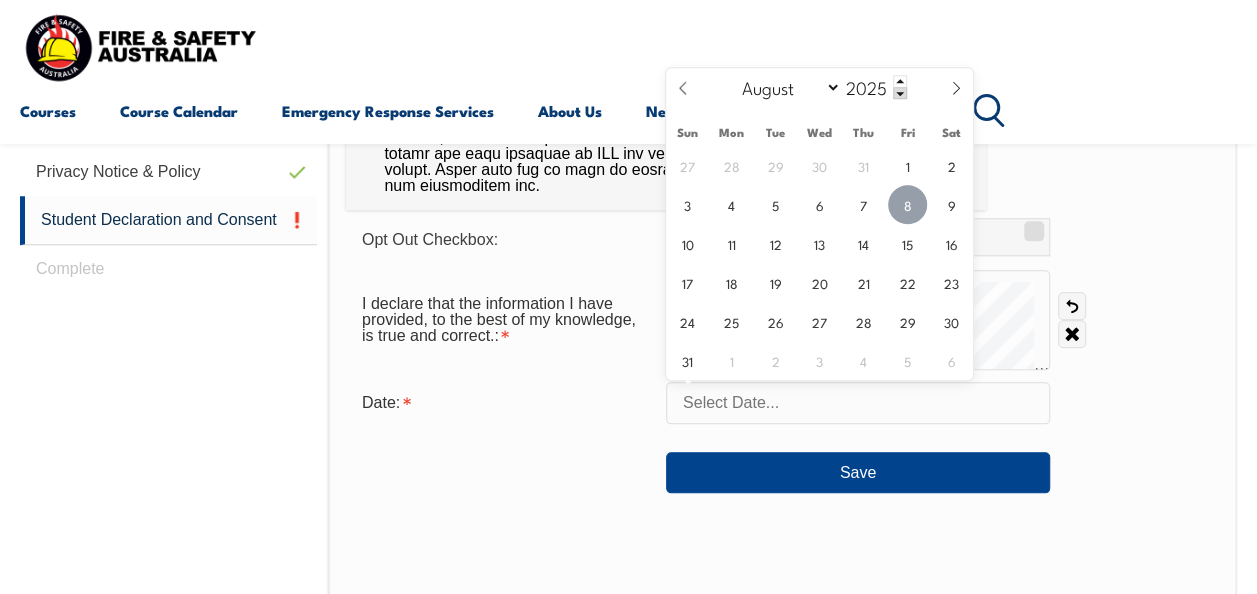 click on "8" at bounding box center (907, 204) 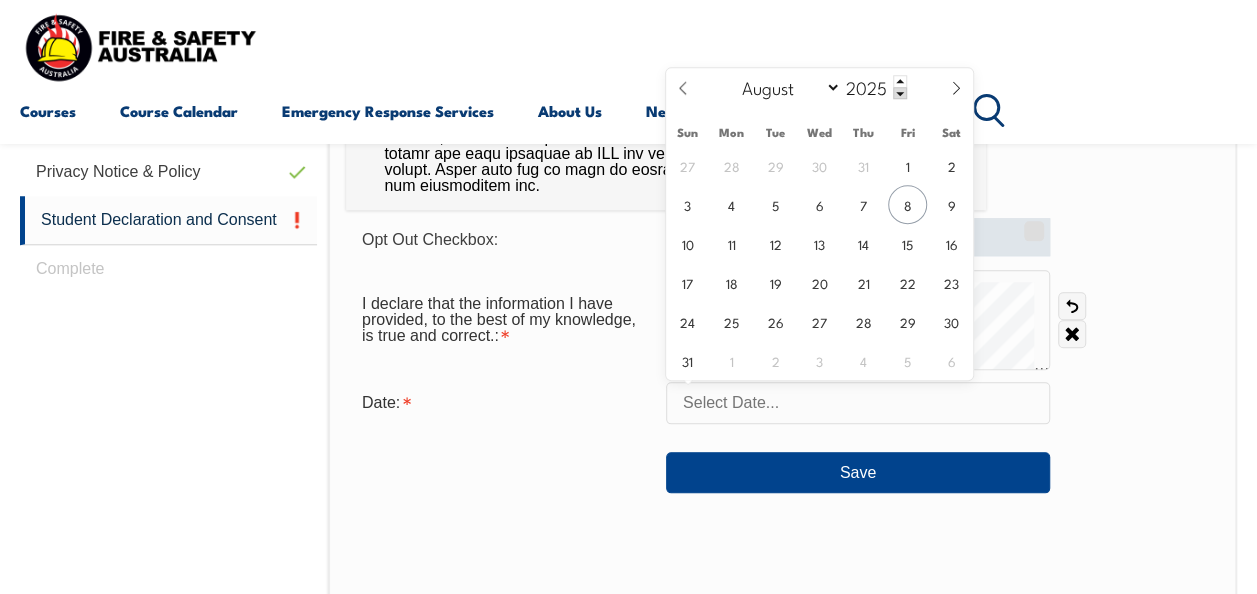 type on "August 8, 2025" 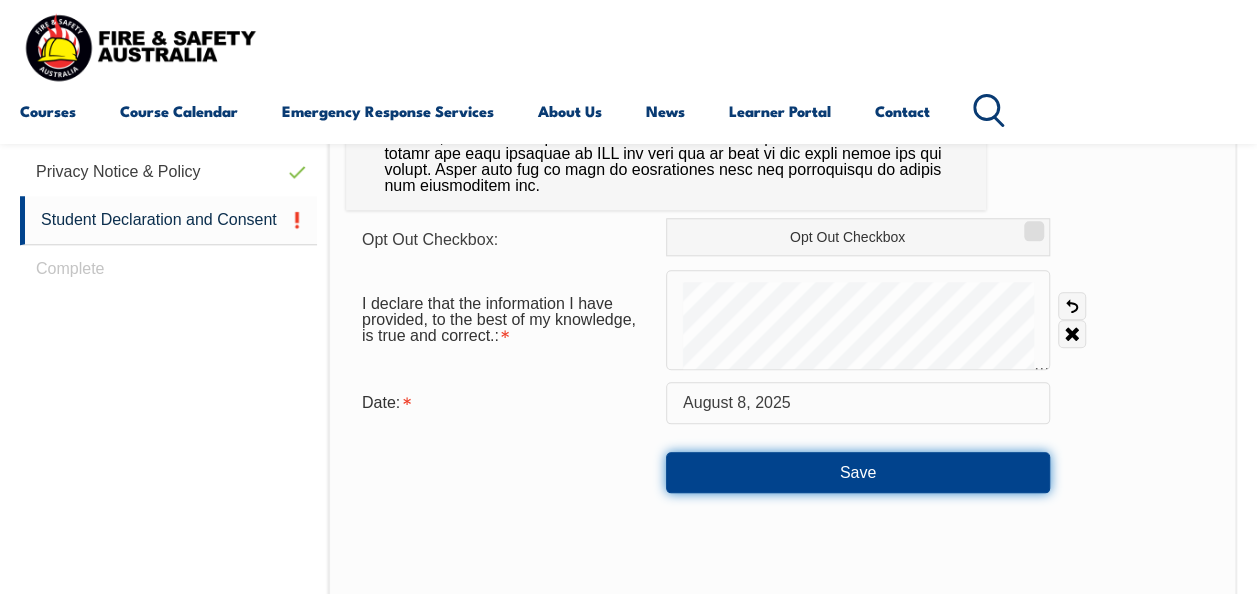 click on "Save" at bounding box center (858, 472) 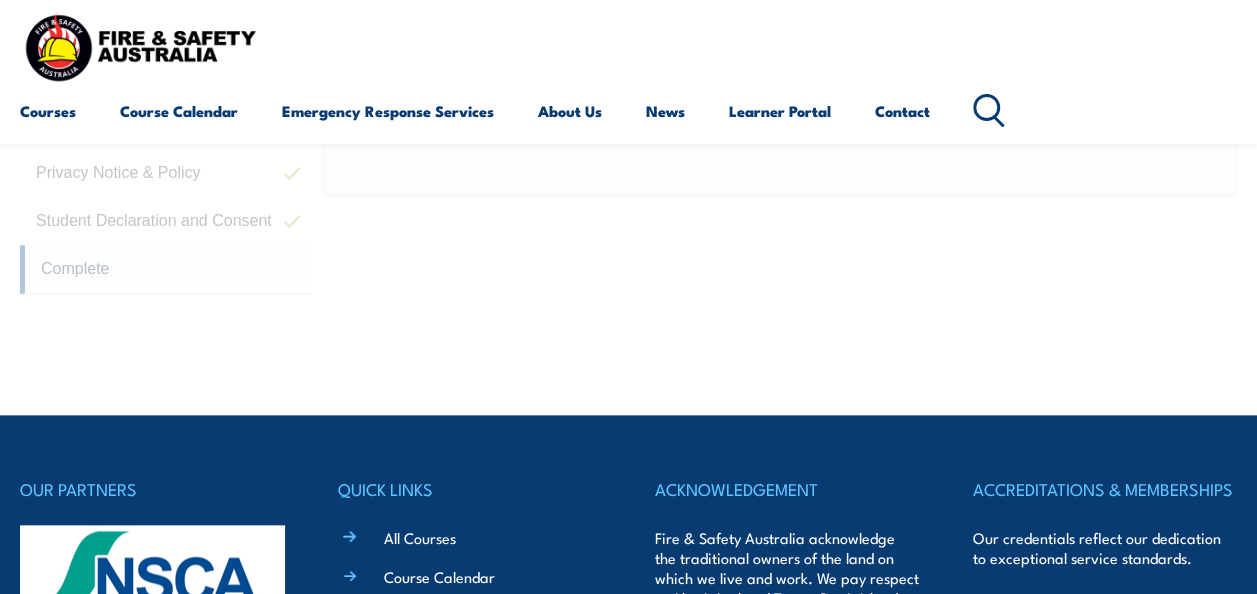scroll, scrollTop: 635, scrollLeft: 0, axis: vertical 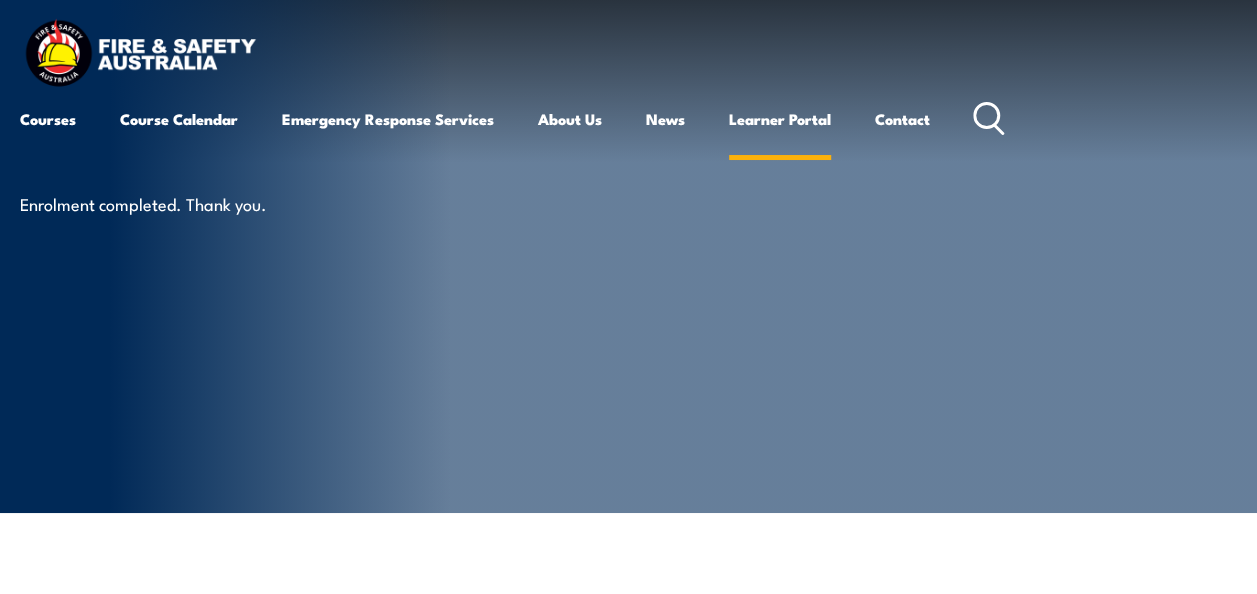 click on "Learner Portal" at bounding box center (780, 119) 